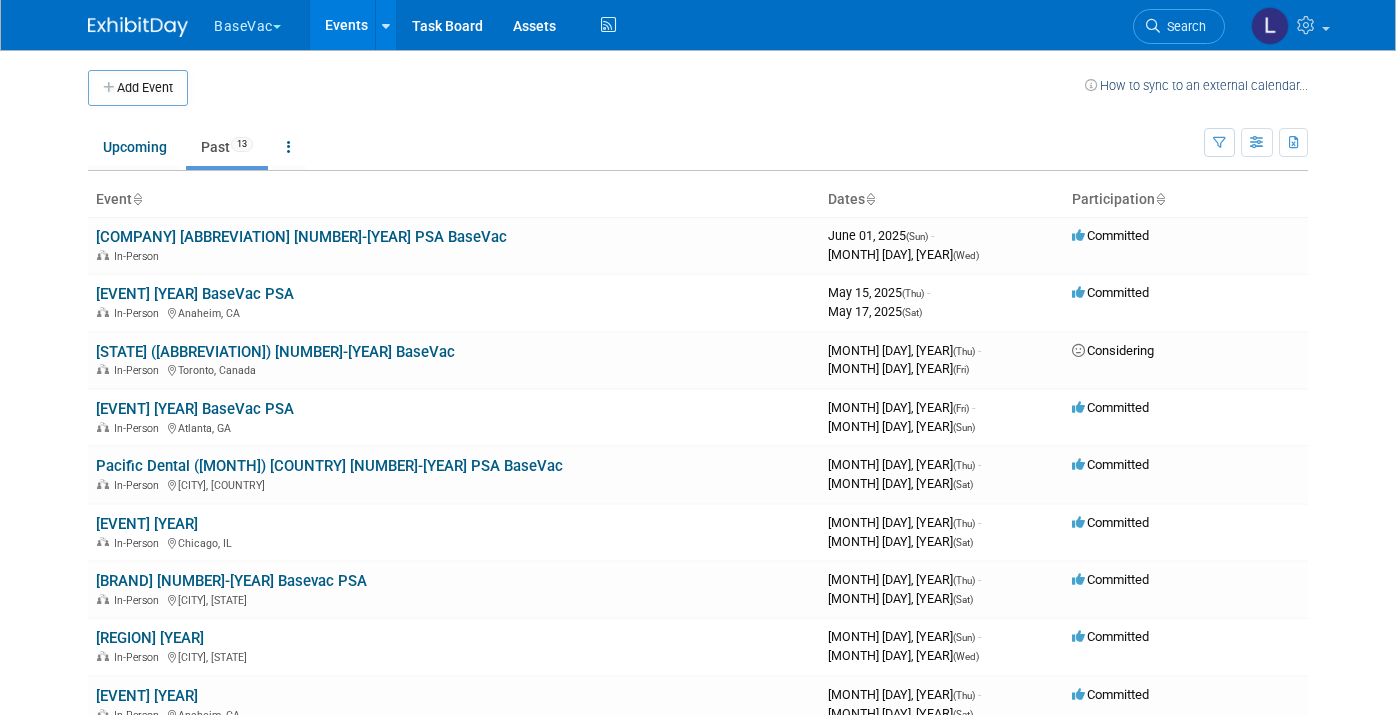 scroll, scrollTop: 0, scrollLeft: 0, axis: both 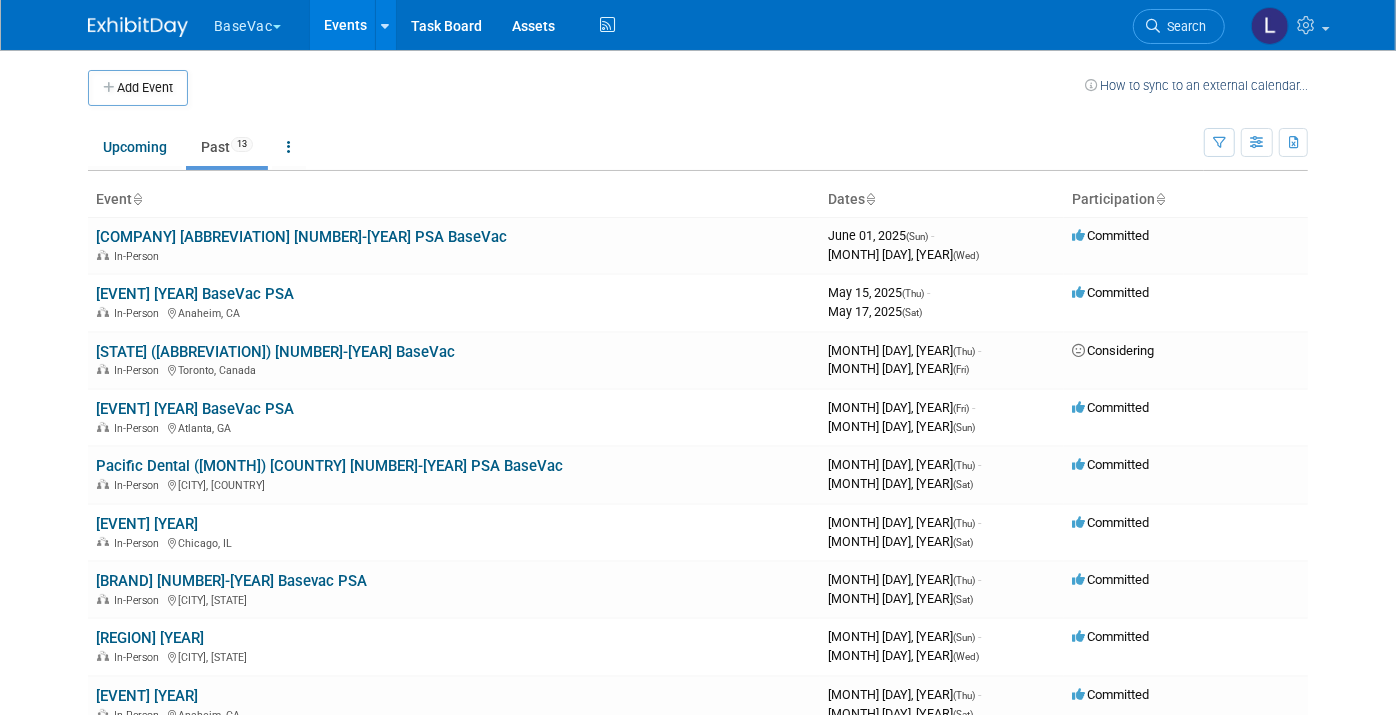 drag, startPoint x: 244, startPoint y: 19, endPoint x: 260, endPoint y: 64, distance: 47.759815 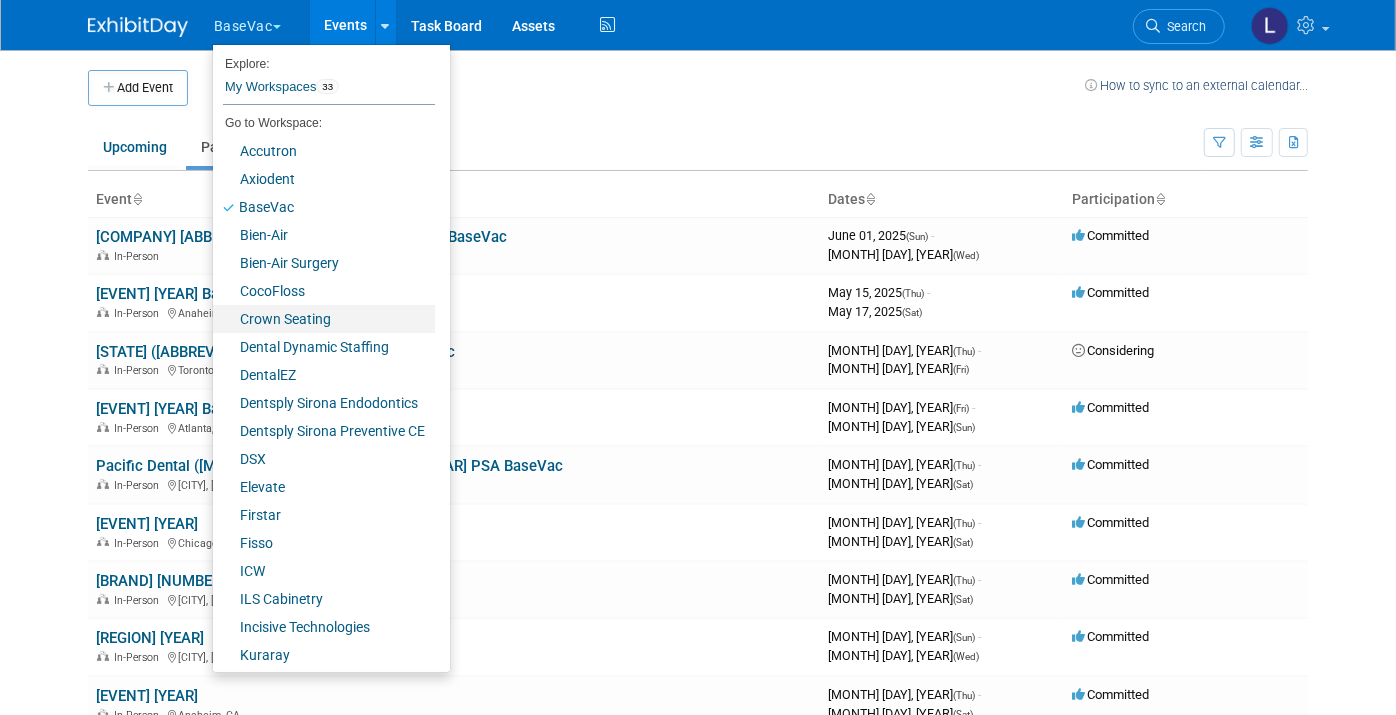 click on "Crown Seating" at bounding box center [324, 319] 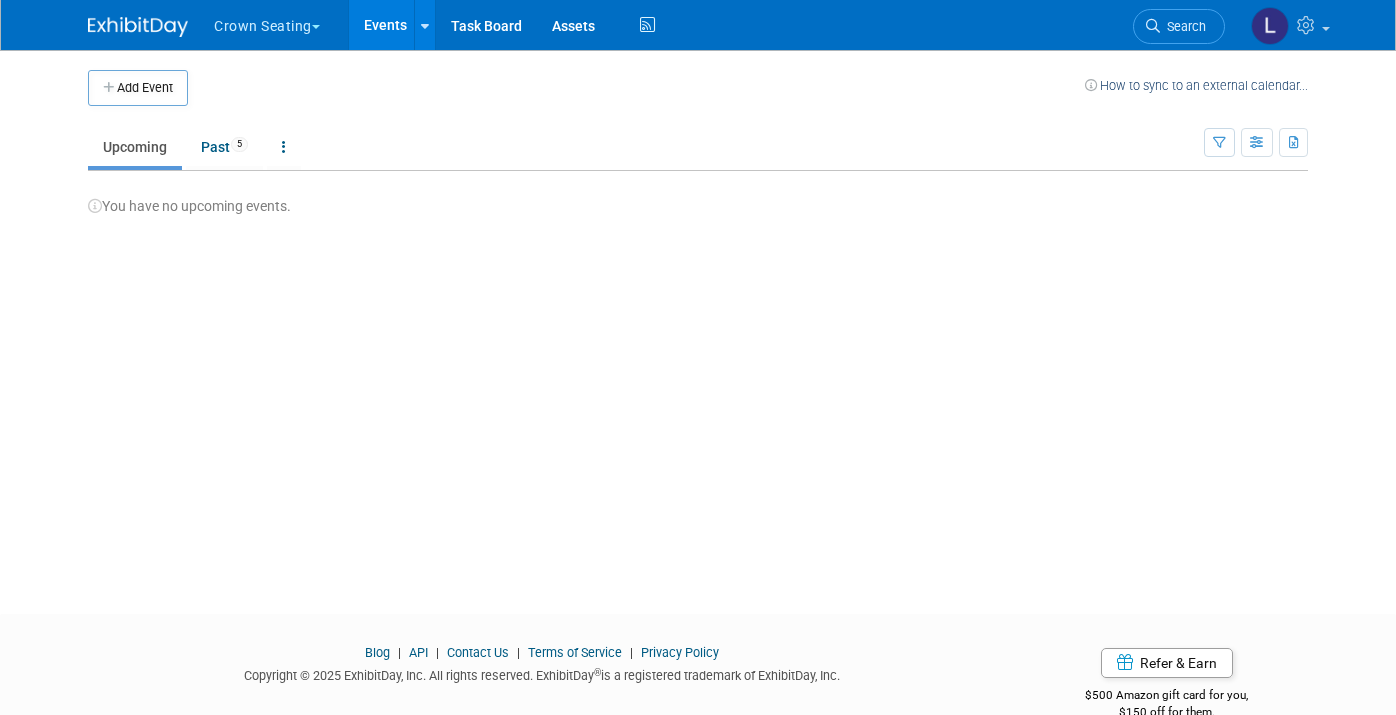 scroll, scrollTop: 0, scrollLeft: 0, axis: both 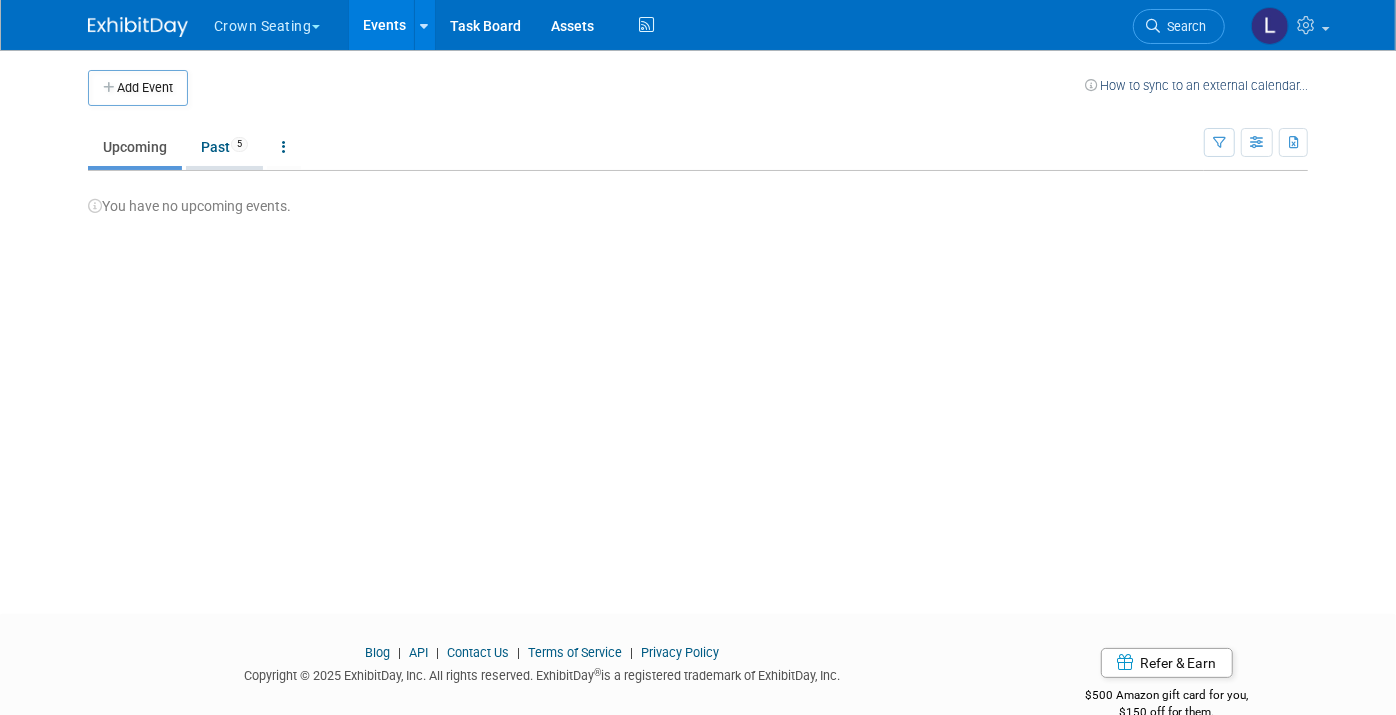 click on "Past
5" at bounding box center (224, 147) 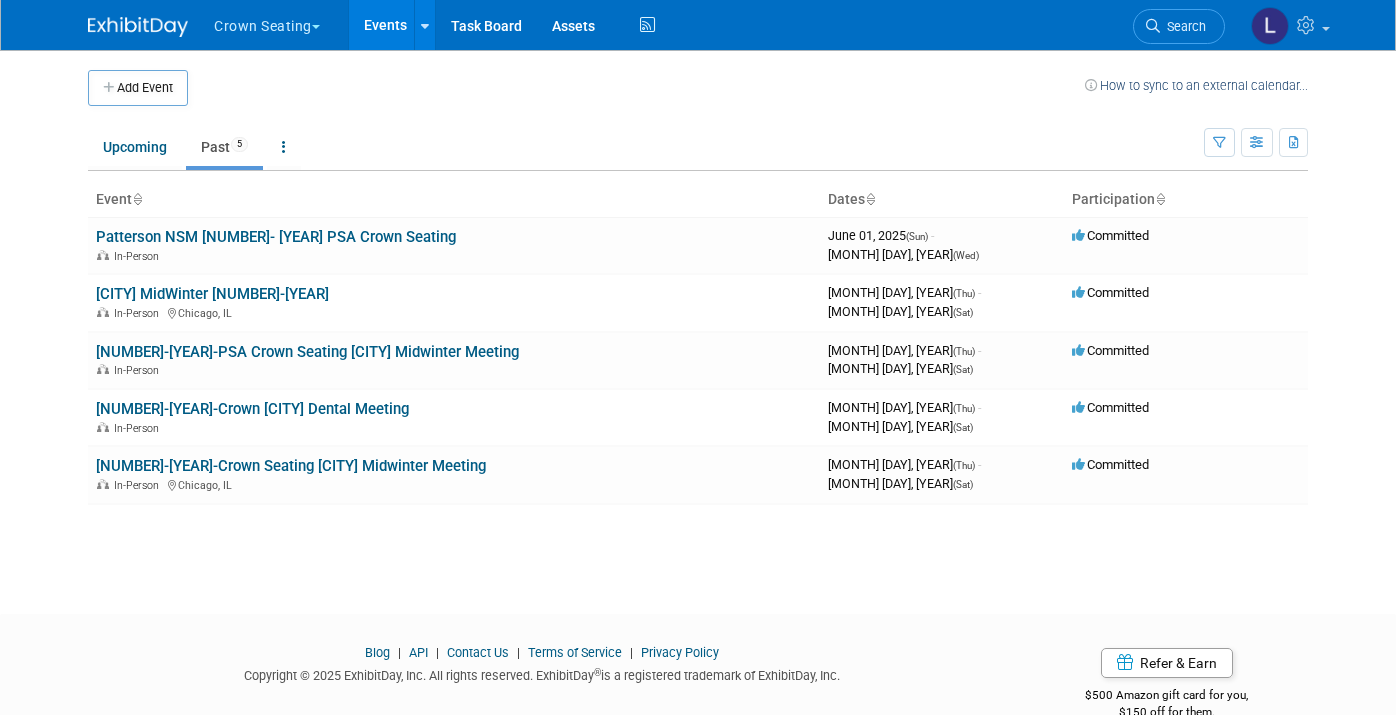 scroll, scrollTop: 0, scrollLeft: 0, axis: both 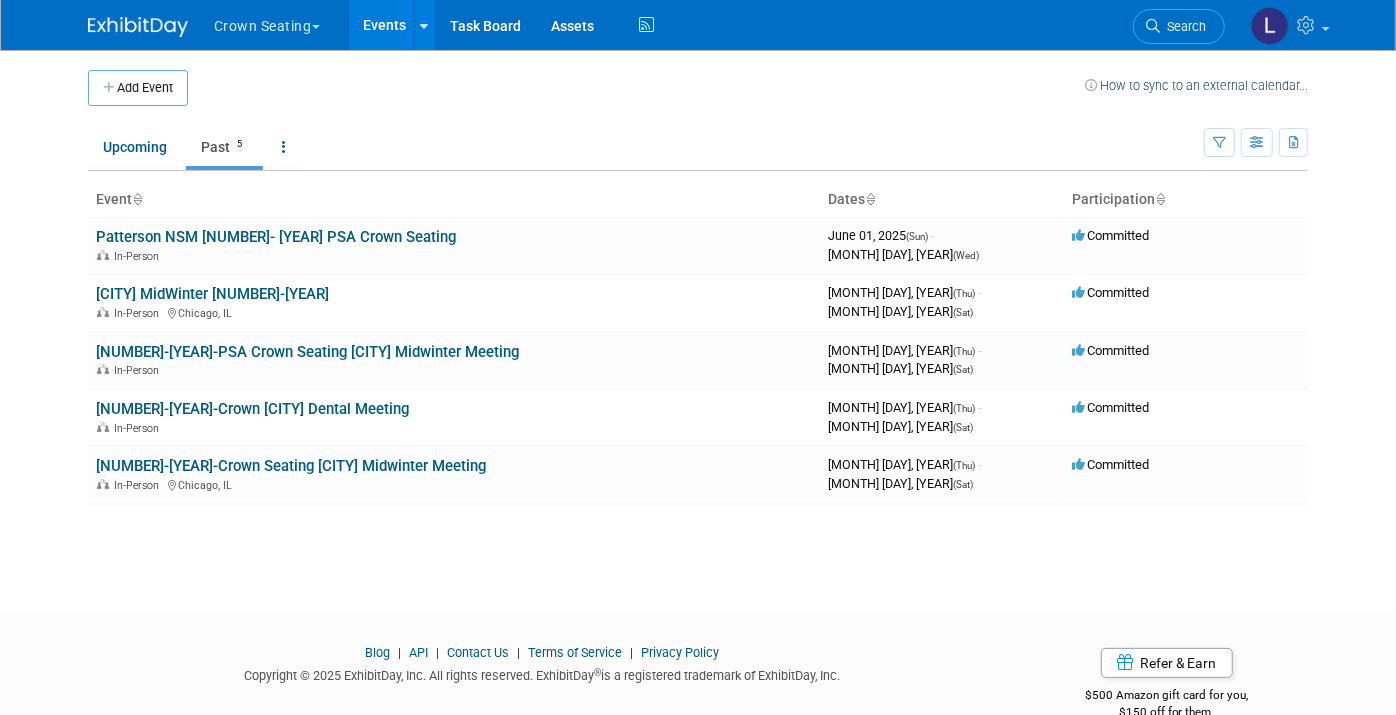 click on "Crown Seating" at bounding box center (278, 22) 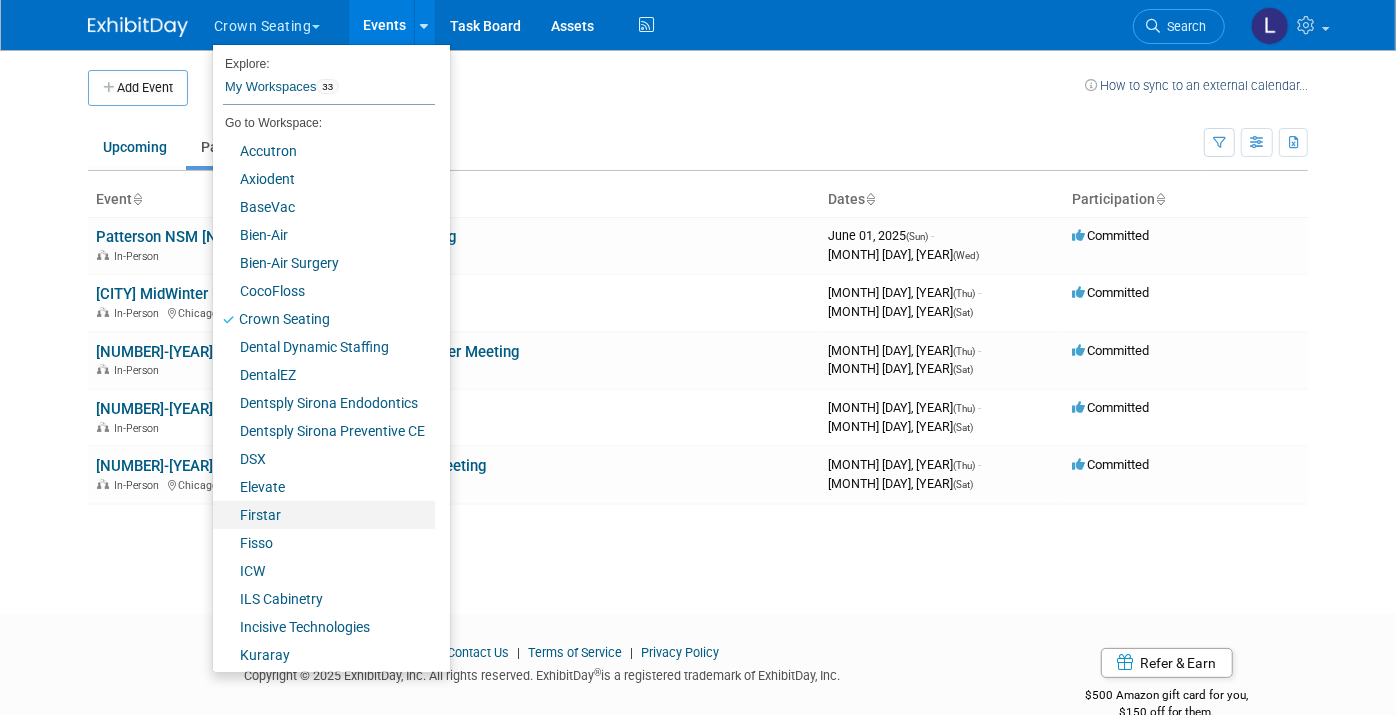 click on "Firstar" at bounding box center (324, 515) 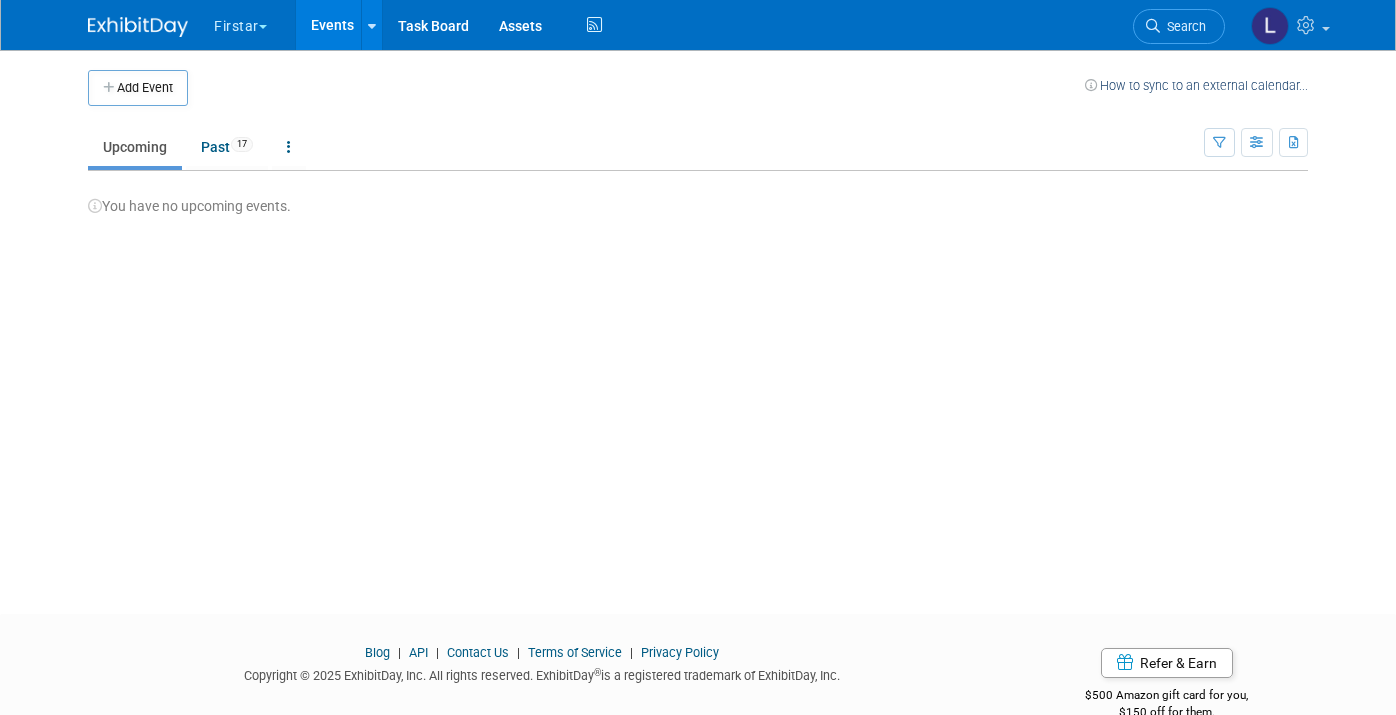 scroll, scrollTop: 0, scrollLeft: 0, axis: both 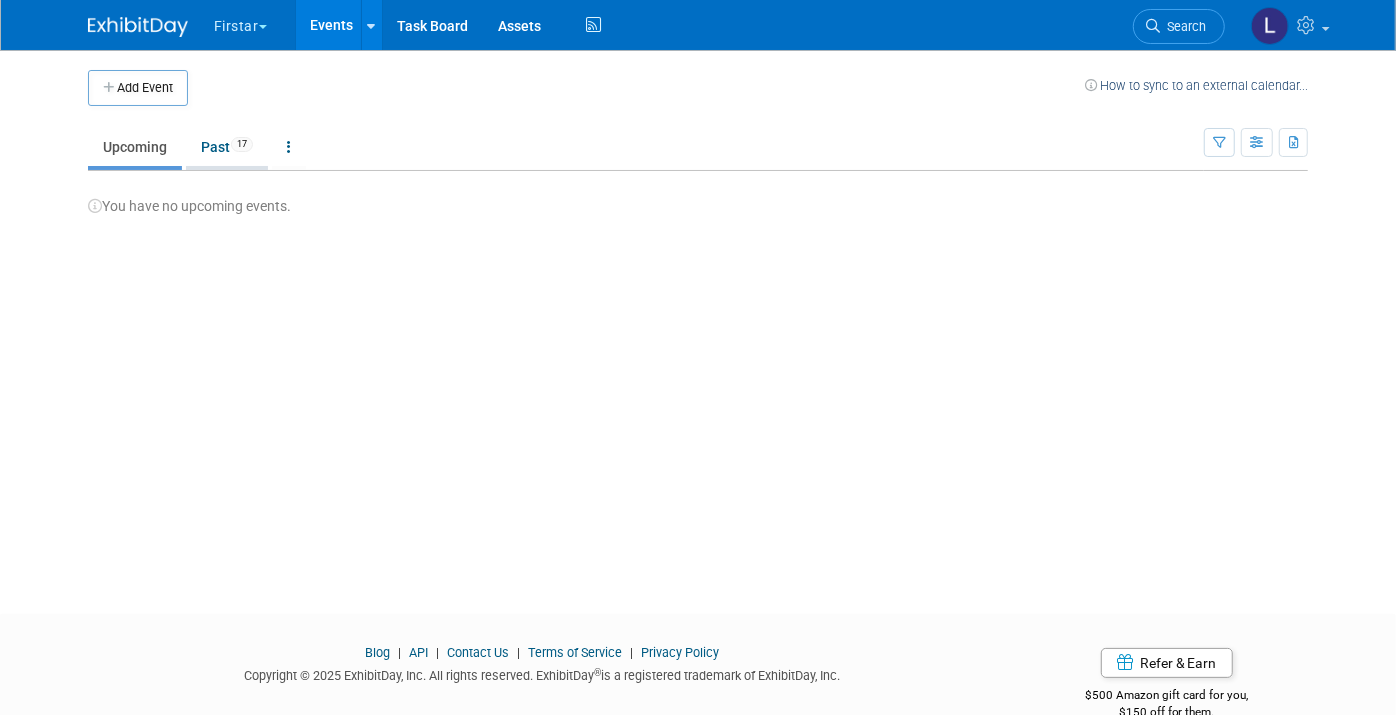click on "Past
17" at bounding box center [227, 147] 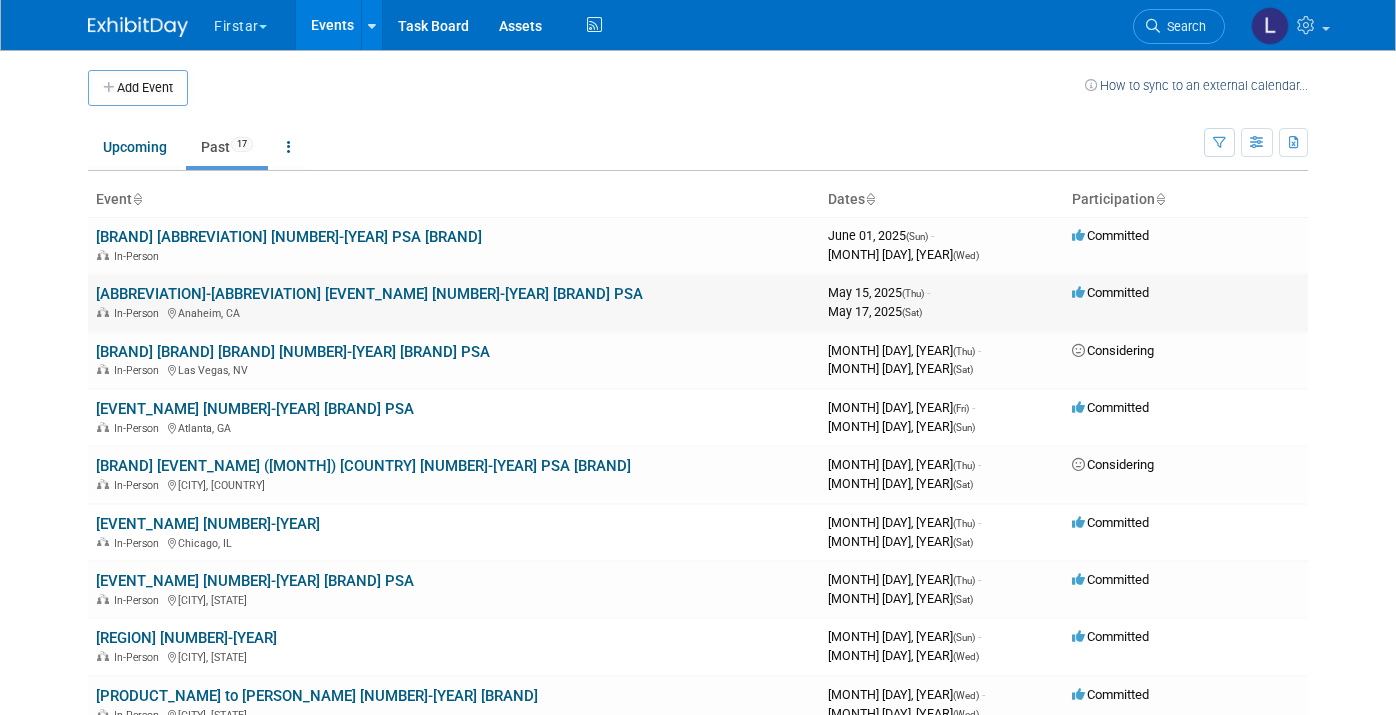 scroll, scrollTop: 0, scrollLeft: 0, axis: both 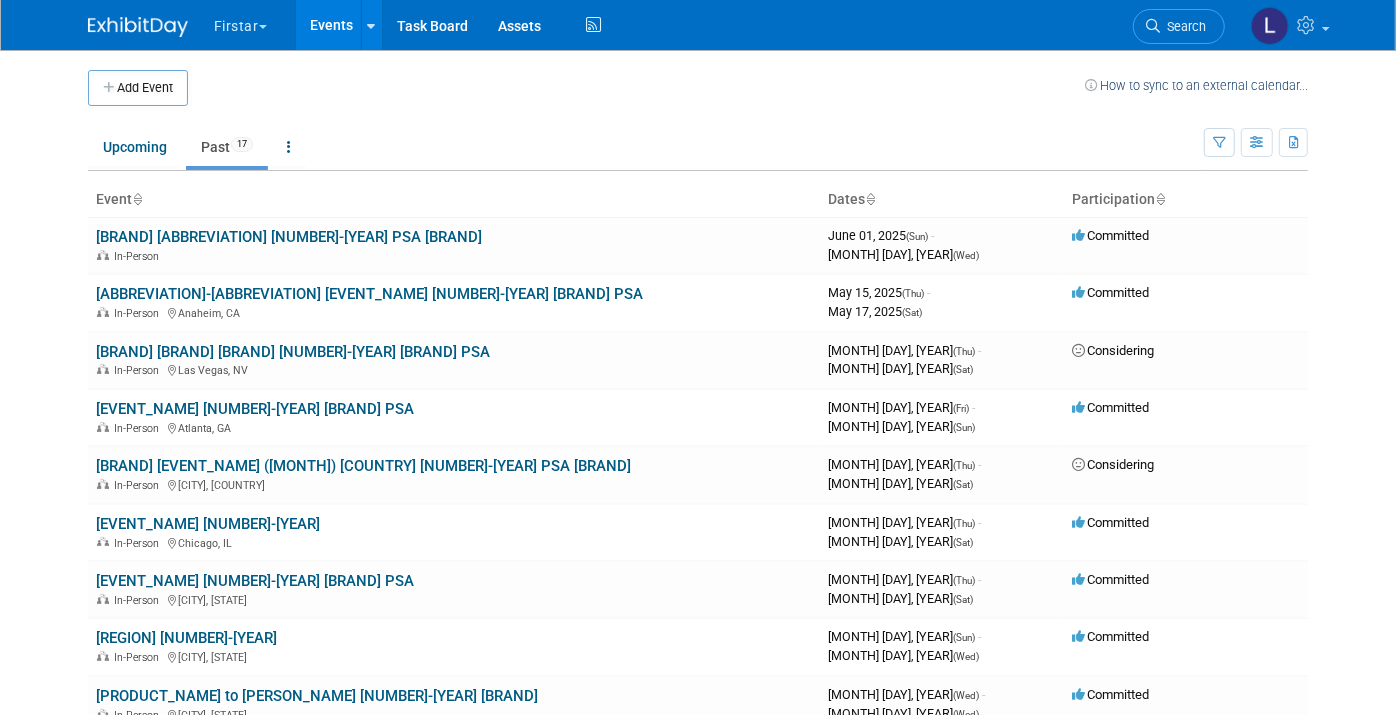 click on "Firstar" at bounding box center [252, 22] 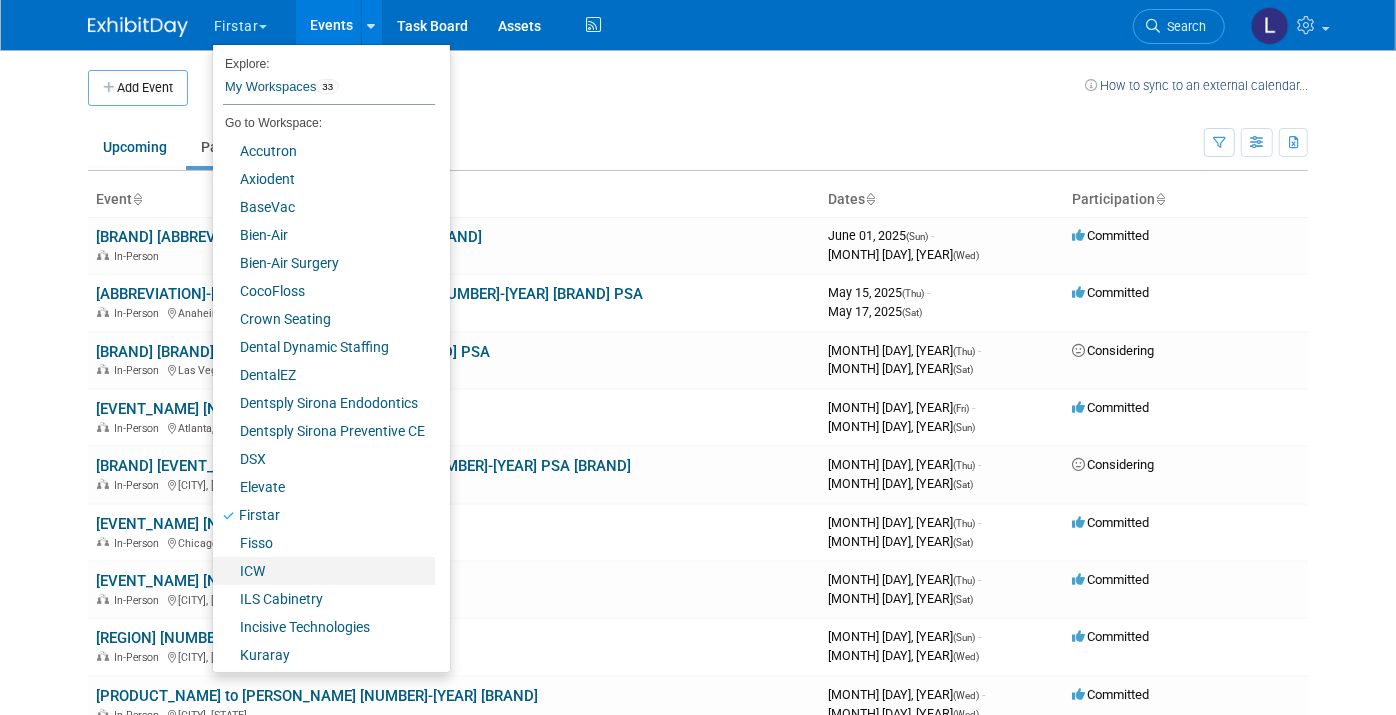 click on "ICW" at bounding box center (324, 571) 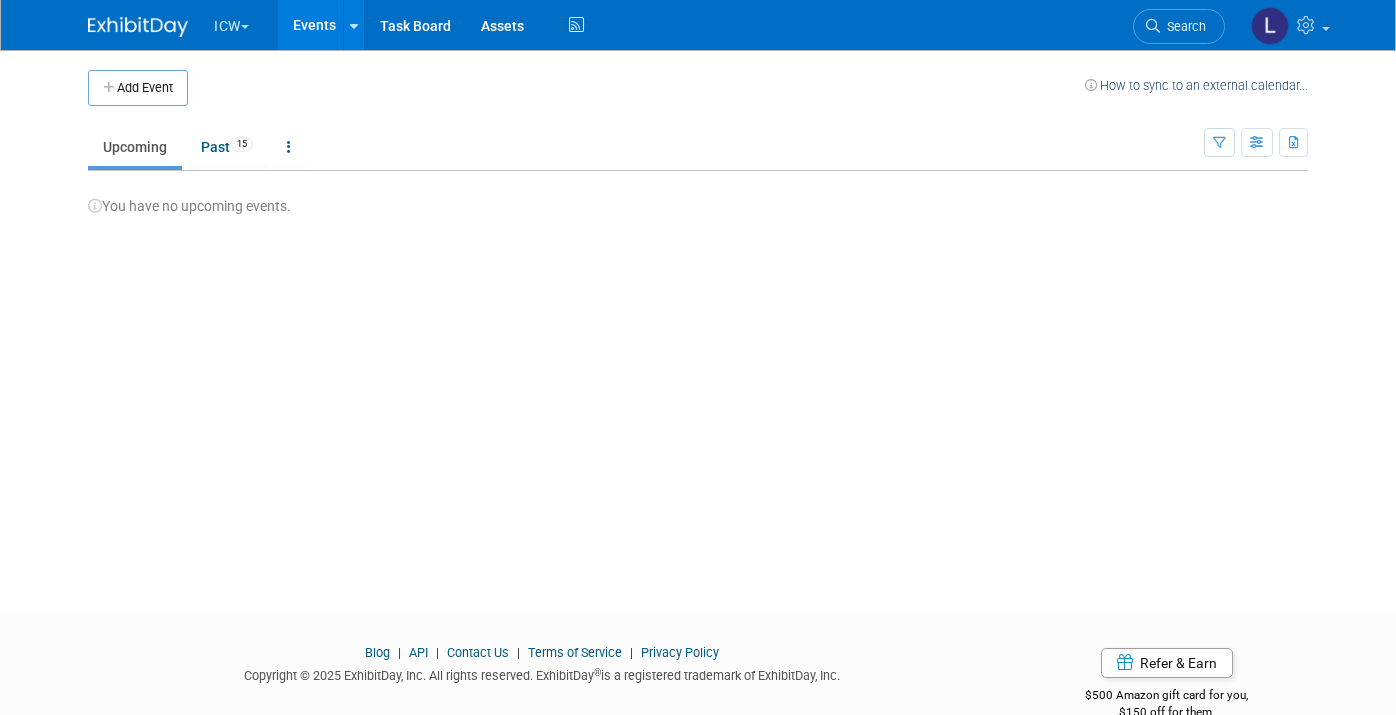 scroll, scrollTop: 0, scrollLeft: 0, axis: both 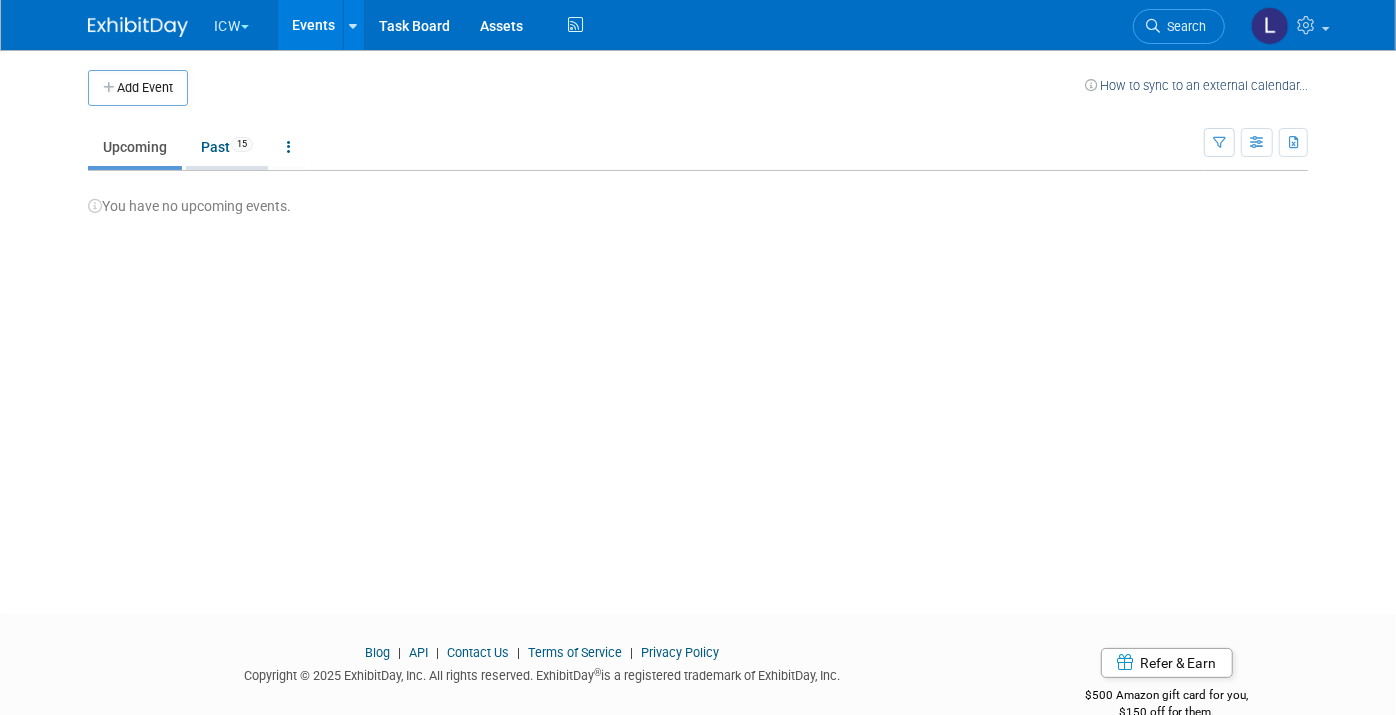 click on "Past
15" at bounding box center (227, 147) 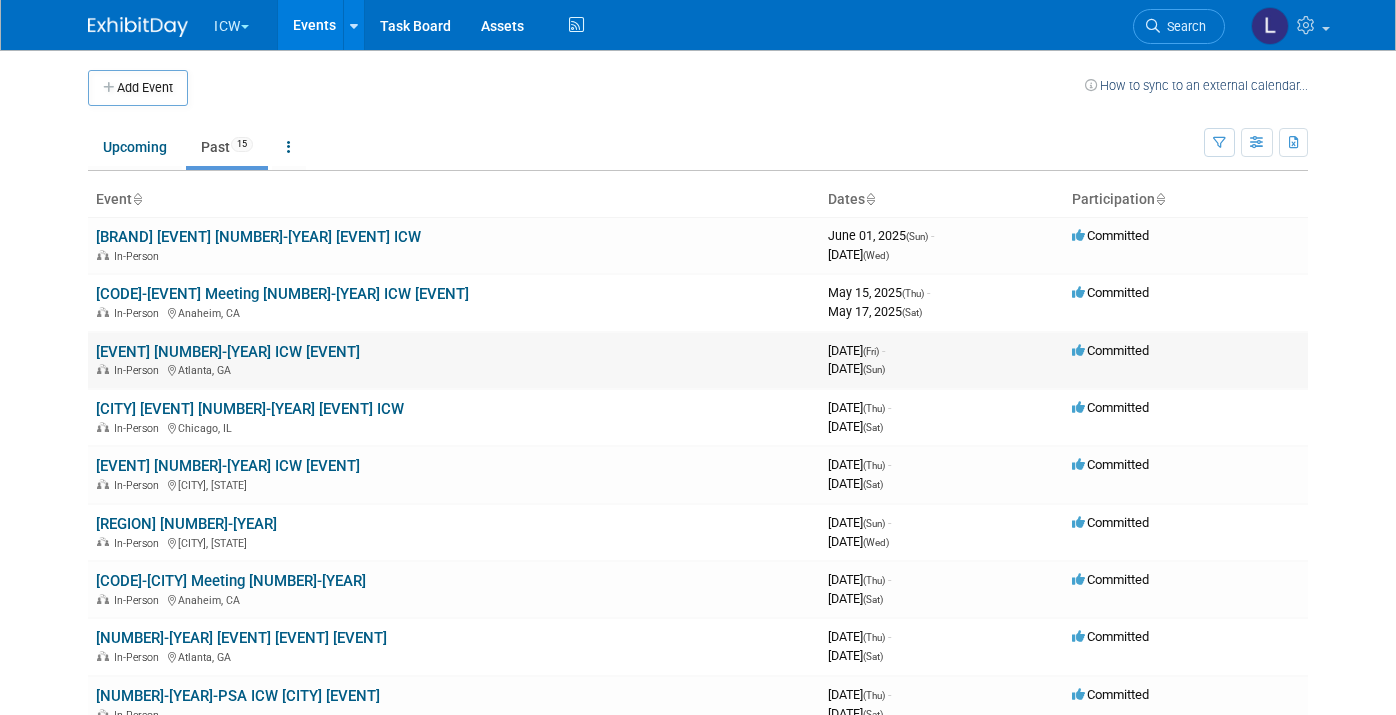 scroll, scrollTop: 0, scrollLeft: 0, axis: both 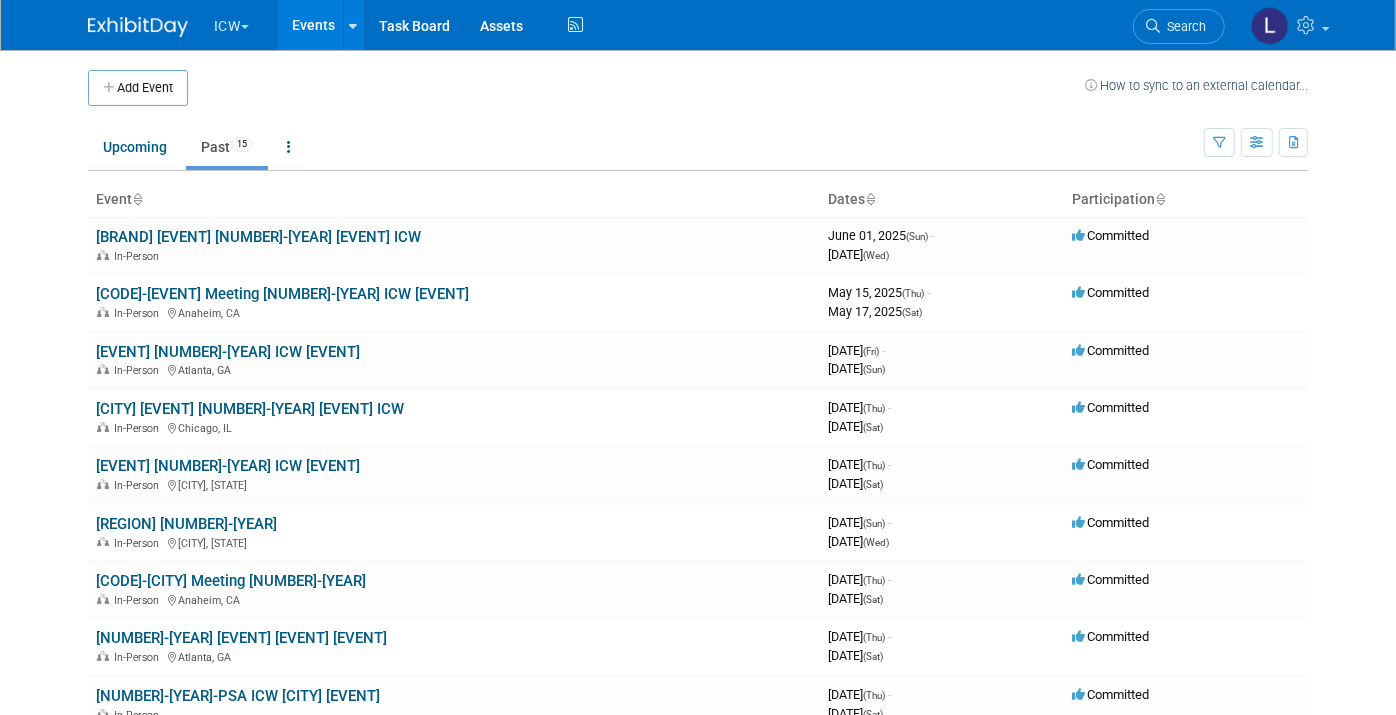 click on "ICW" at bounding box center (243, 22) 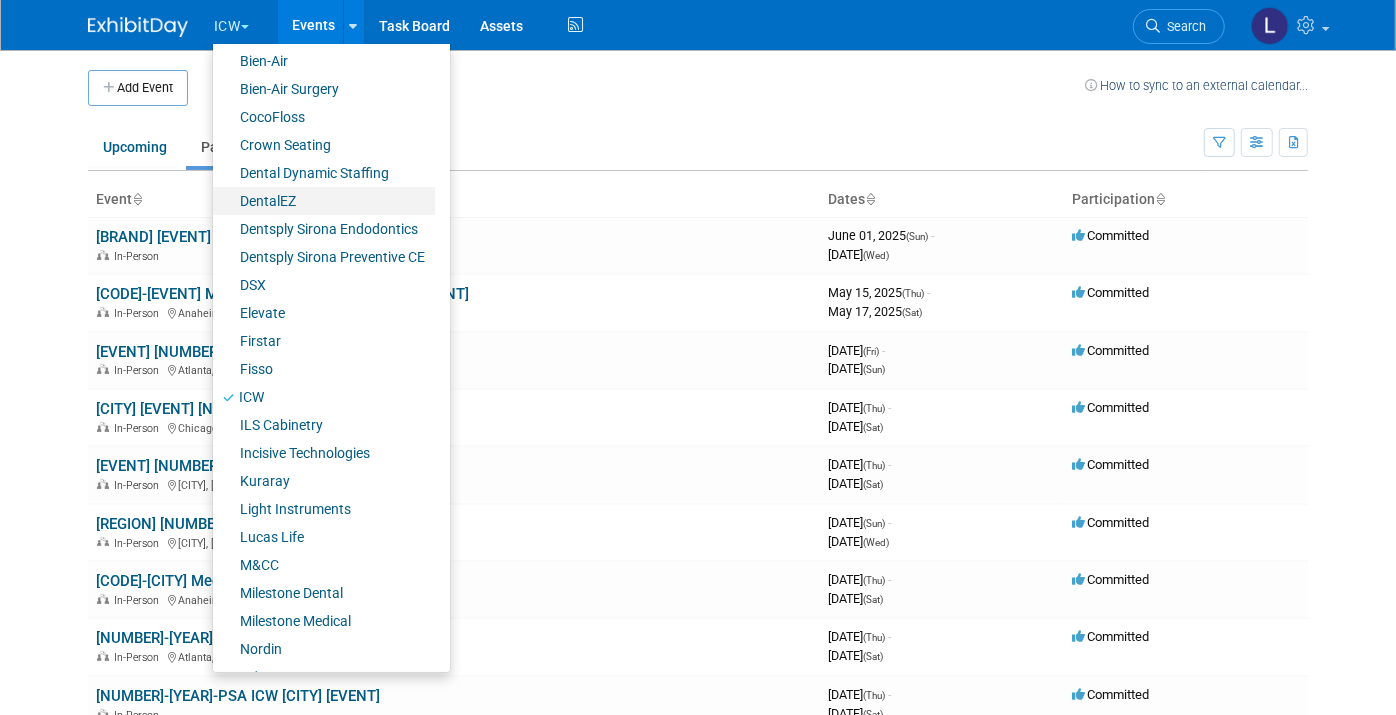 scroll, scrollTop: 222, scrollLeft: 0, axis: vertical 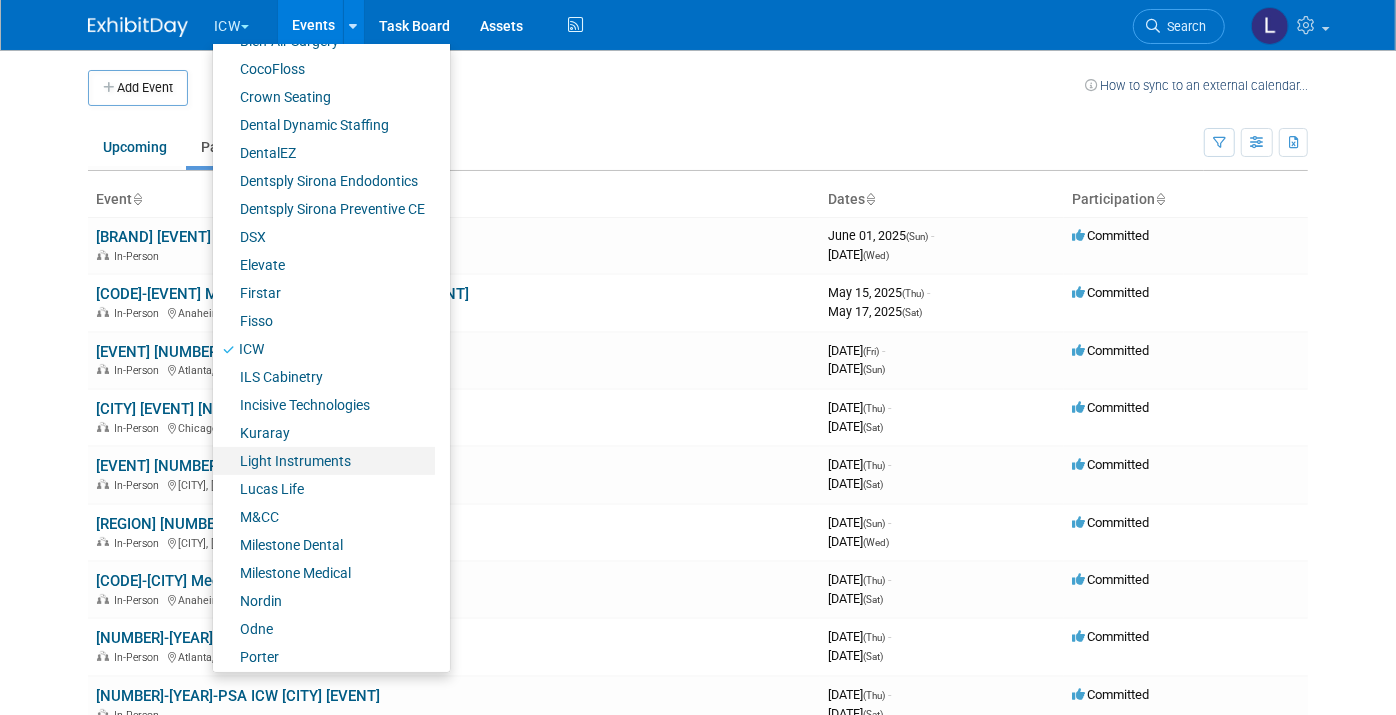 click on "Light Instruments" at bounding box center (324, 461) 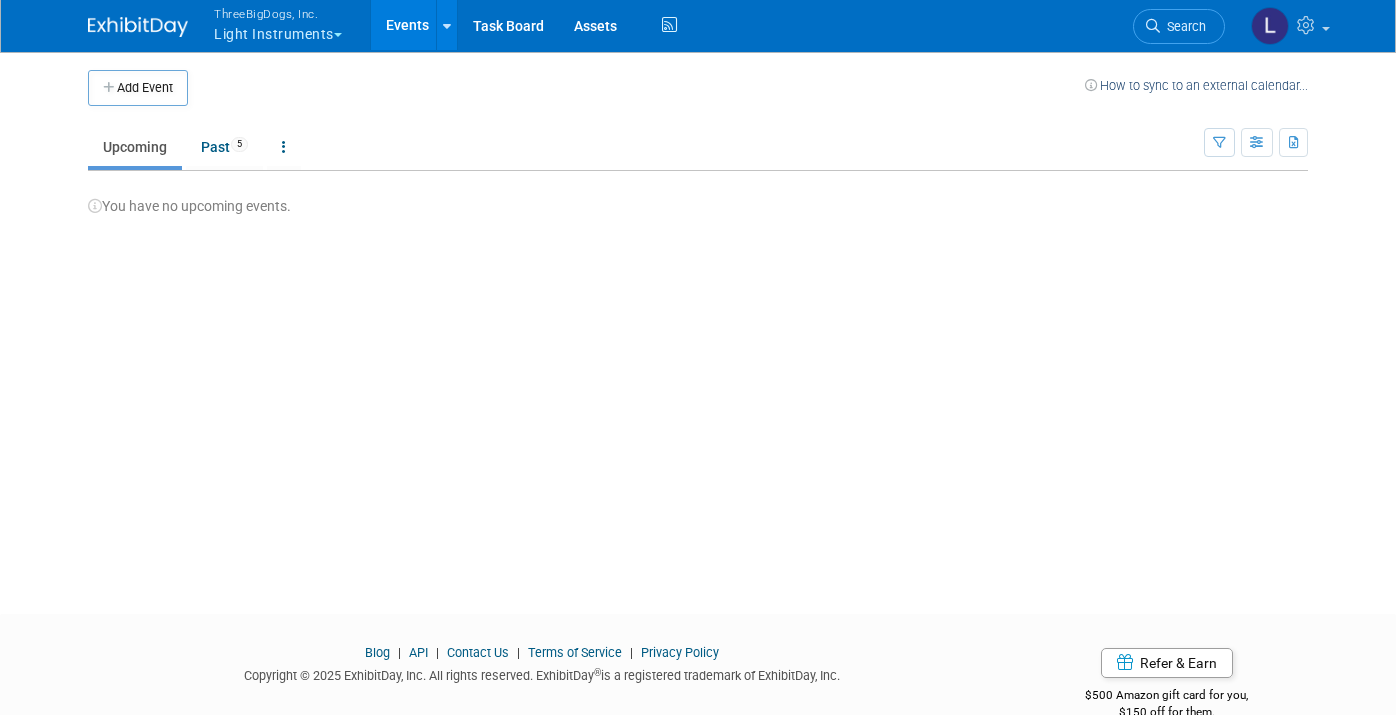 scroll, scrollTop: 0, scrollLeft: 0, axis: both 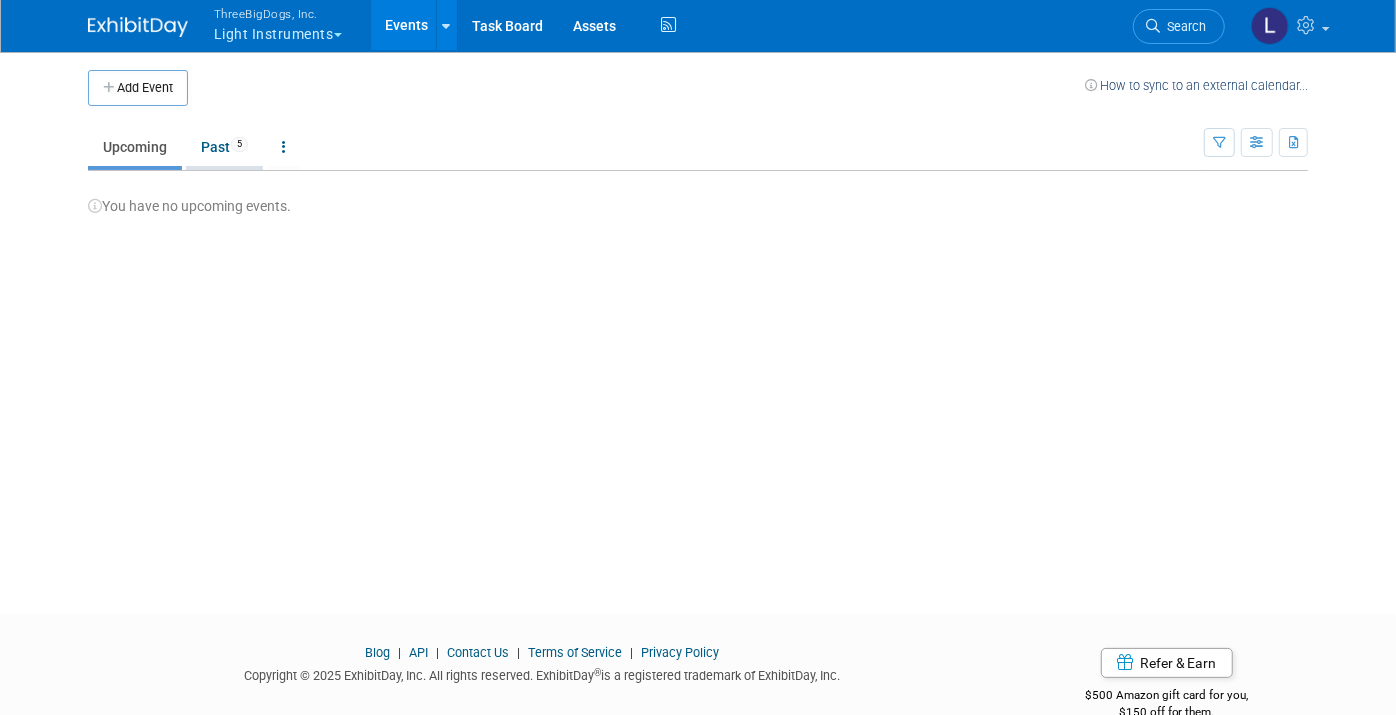 click on "Past
5" at bounding box center (224, 147) 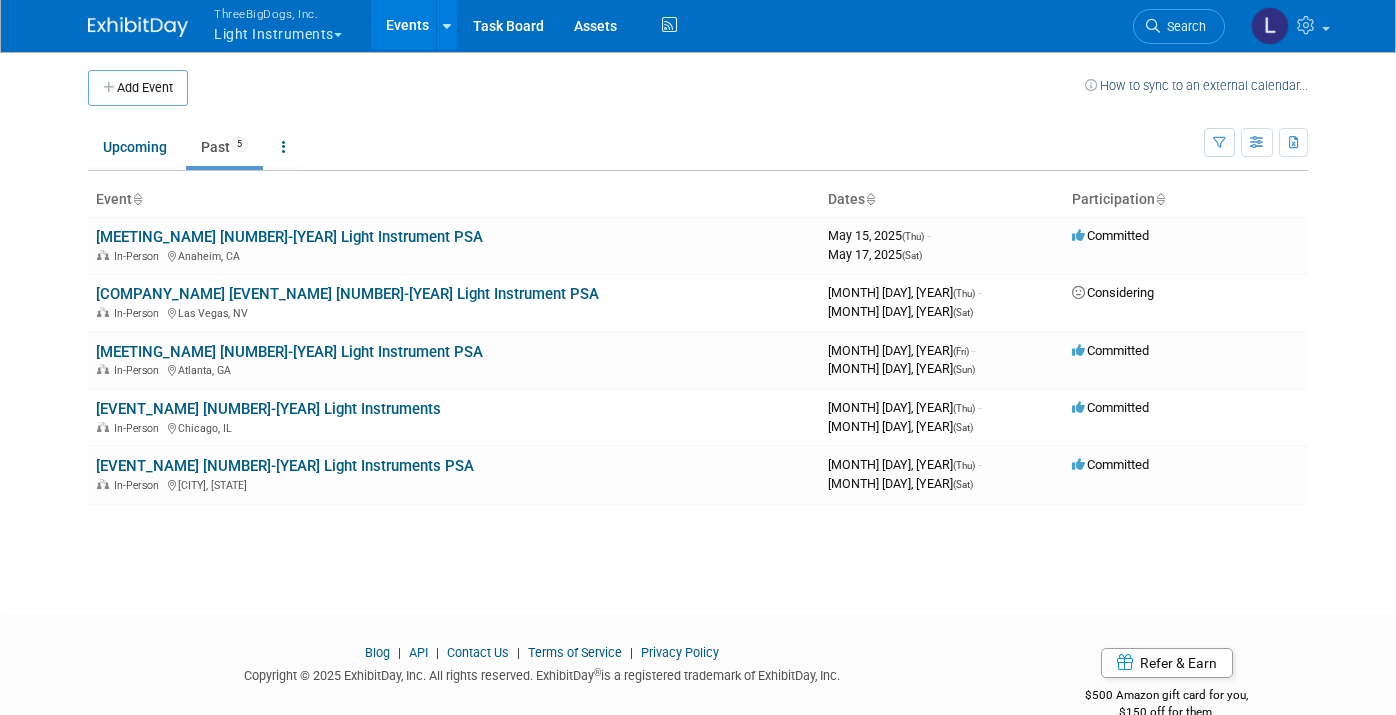 scroll, scrollTop: 0, scrollLeft: 0, axis: both 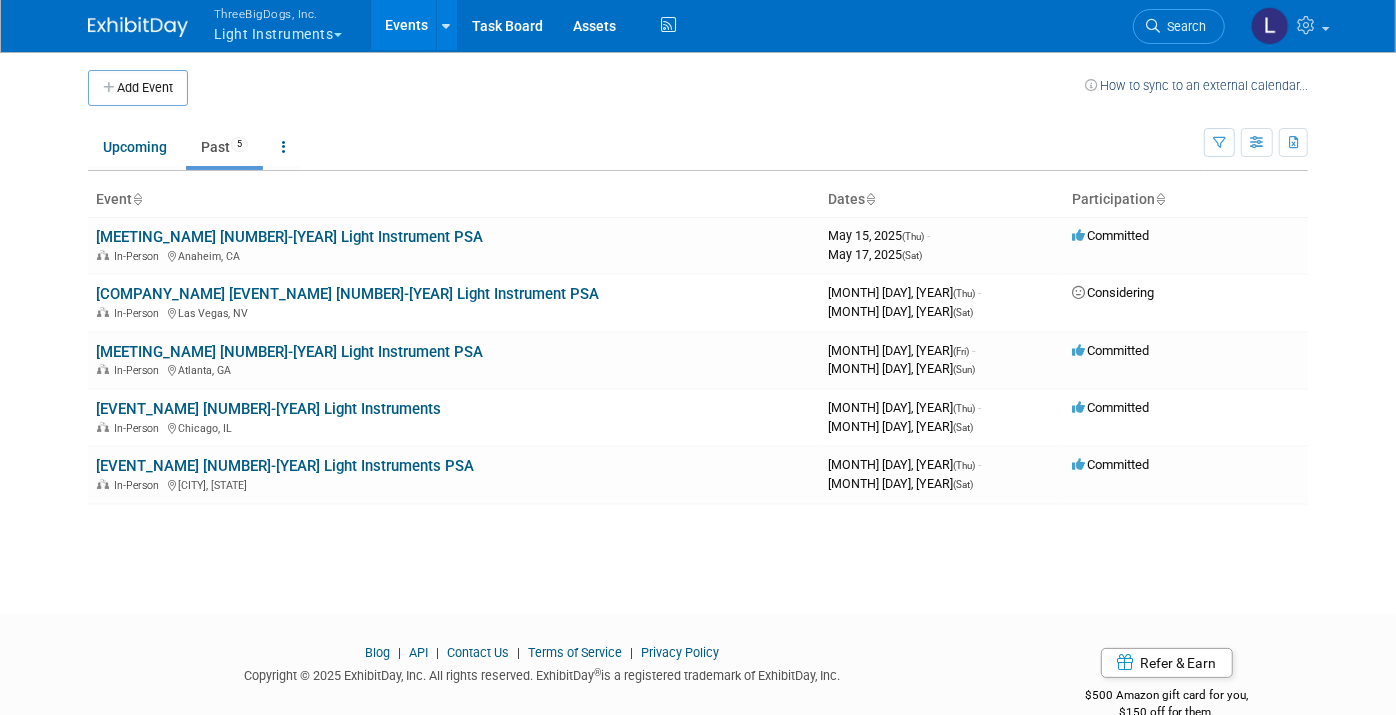 click on "ThreeBigDogs, Inc.
Light Instruments" at bounding box center (289, 26) 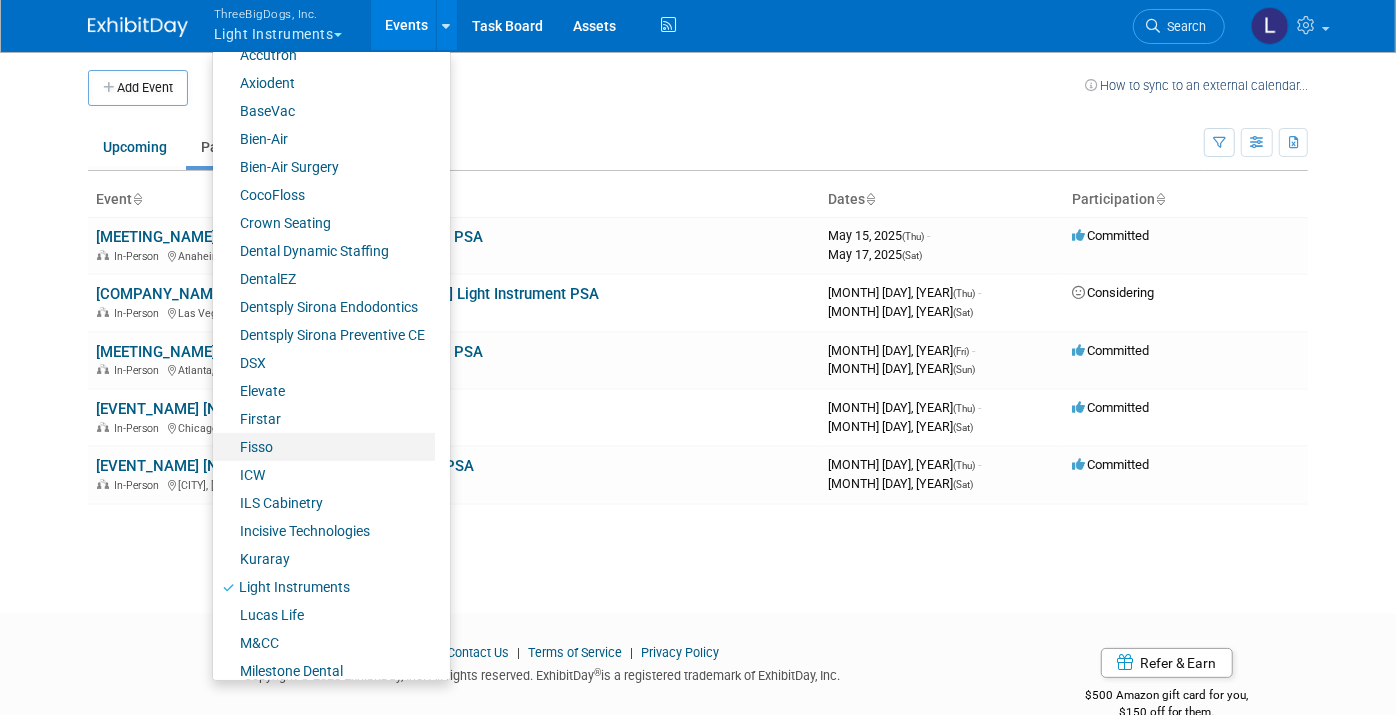 scroll, scrollTop: 333, scrollLeft: 0, axis: vertical 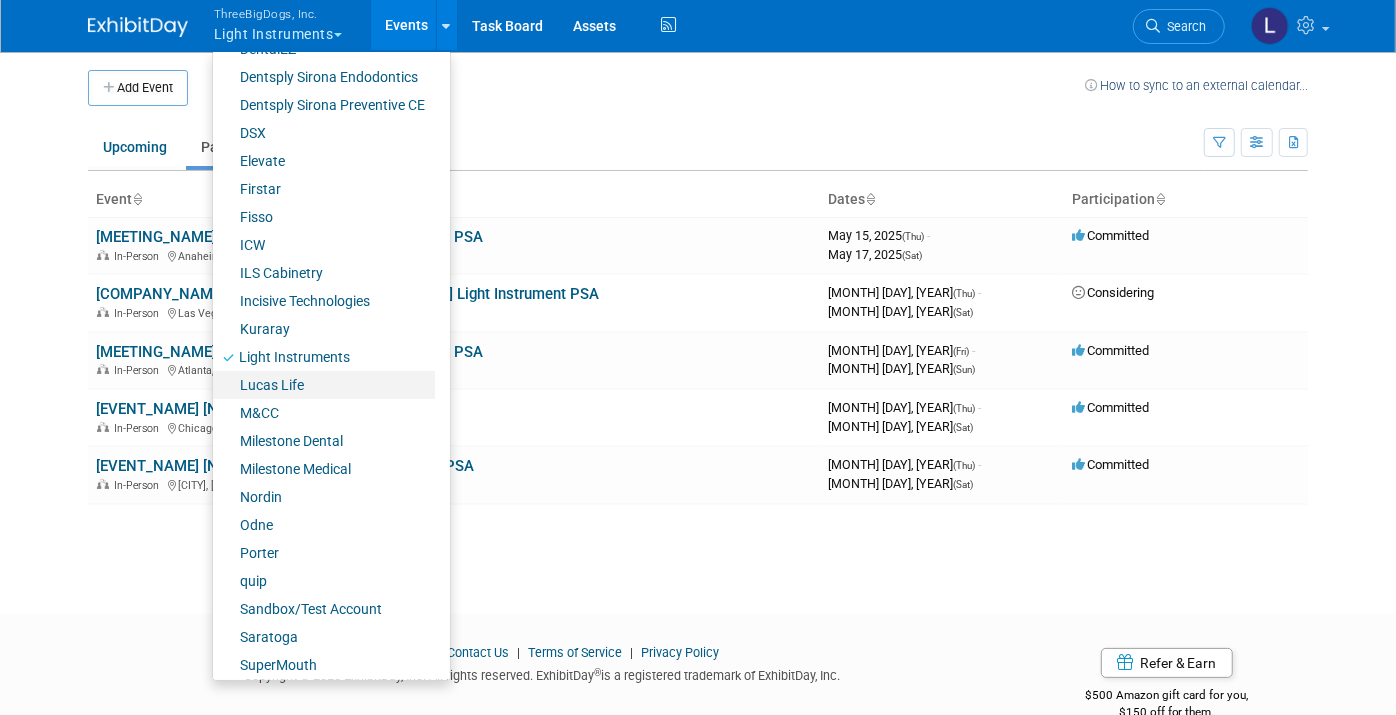 click on "Lucas Life" at bounding box center (324, 385) 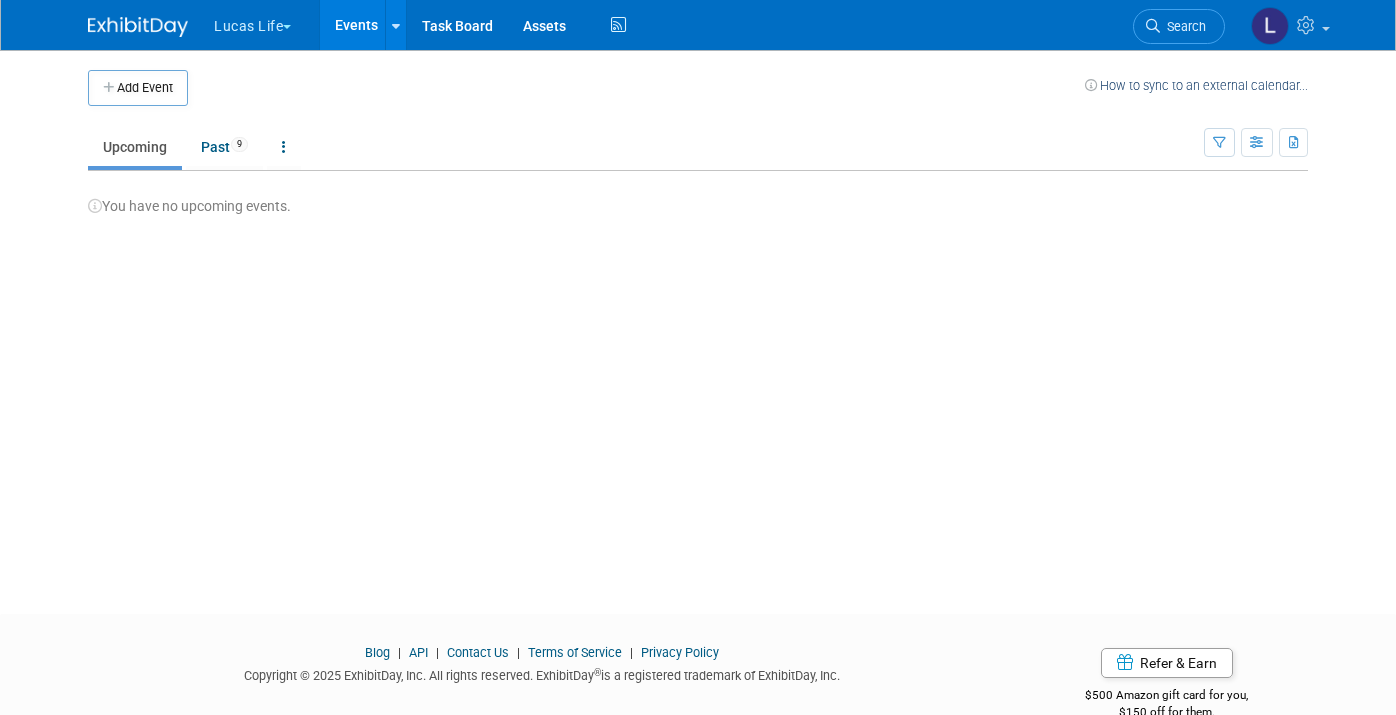 scroll, scrollTop: 0, scrollLeft: 0, axis: both 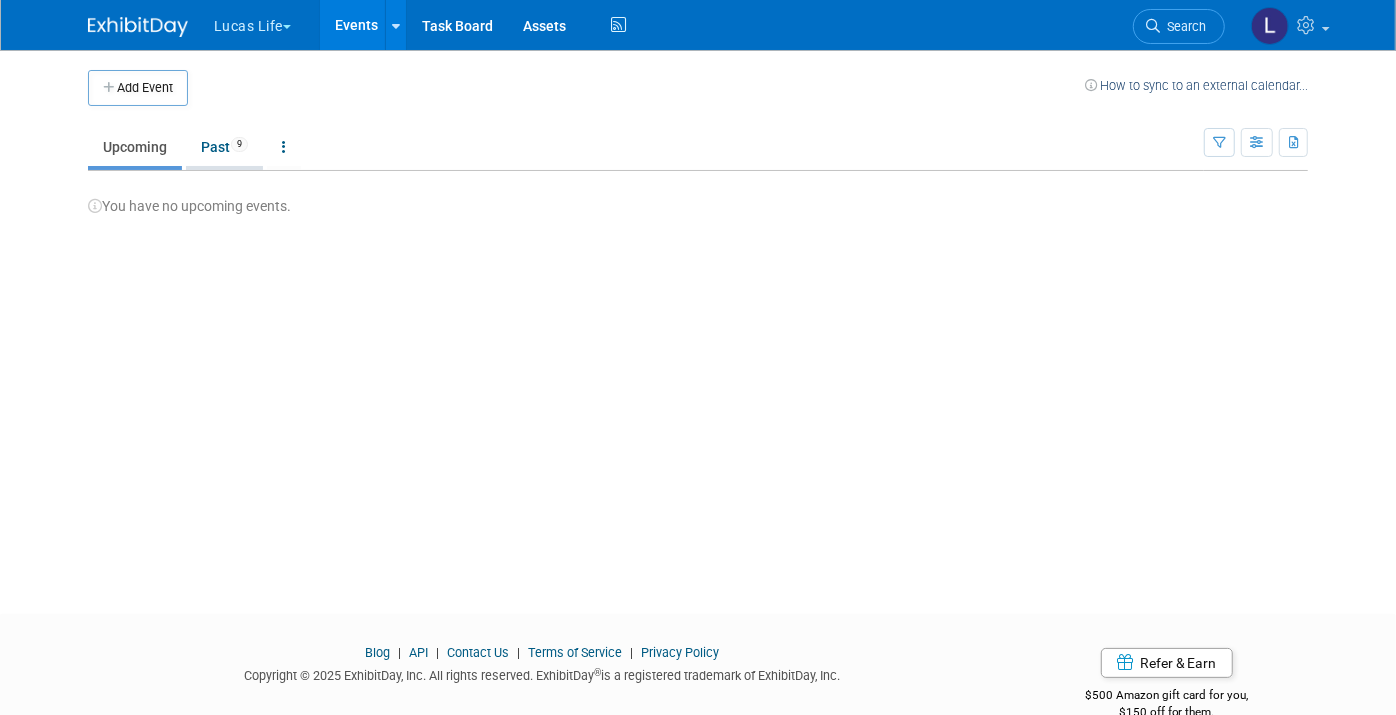 click on "9" at bounding box center (239, 144) 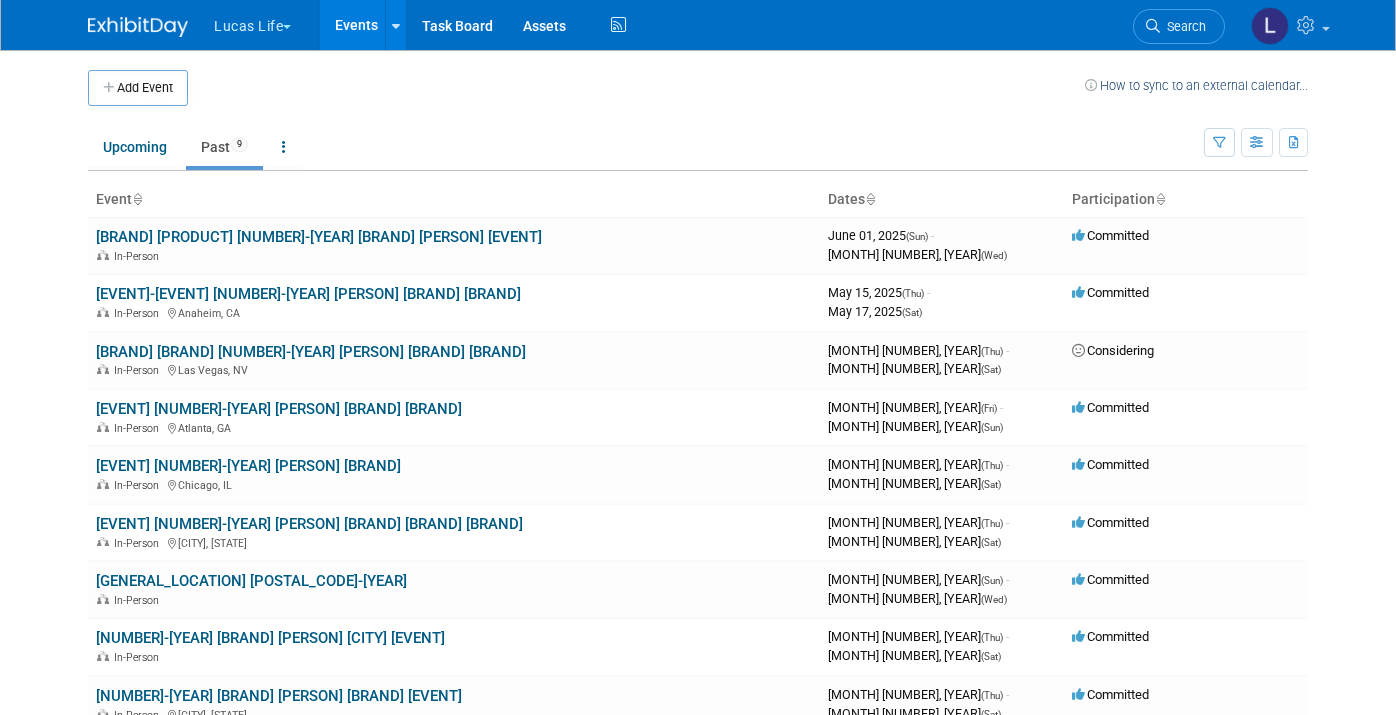 scroll, scrollTop: 0, scrollLeft: 0, axis: both 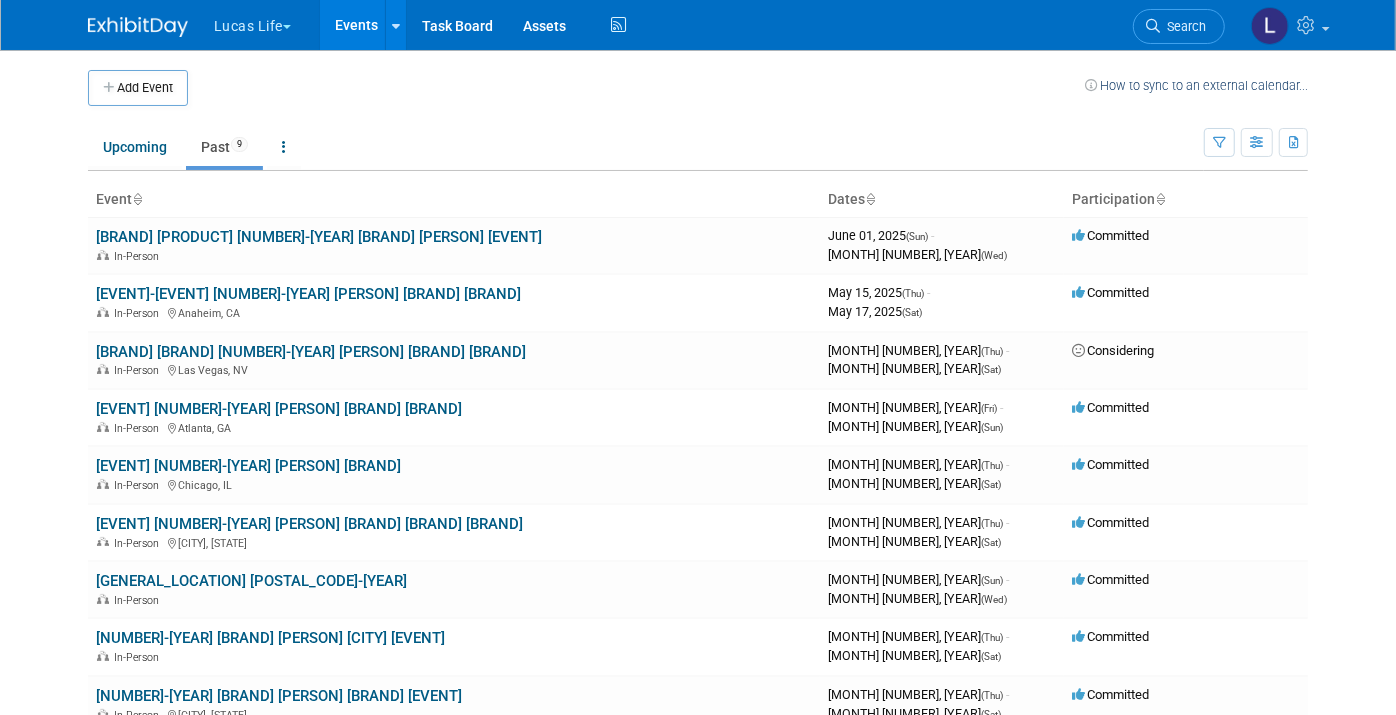 click on "Lucas Life" at bounding box center (264, 22) 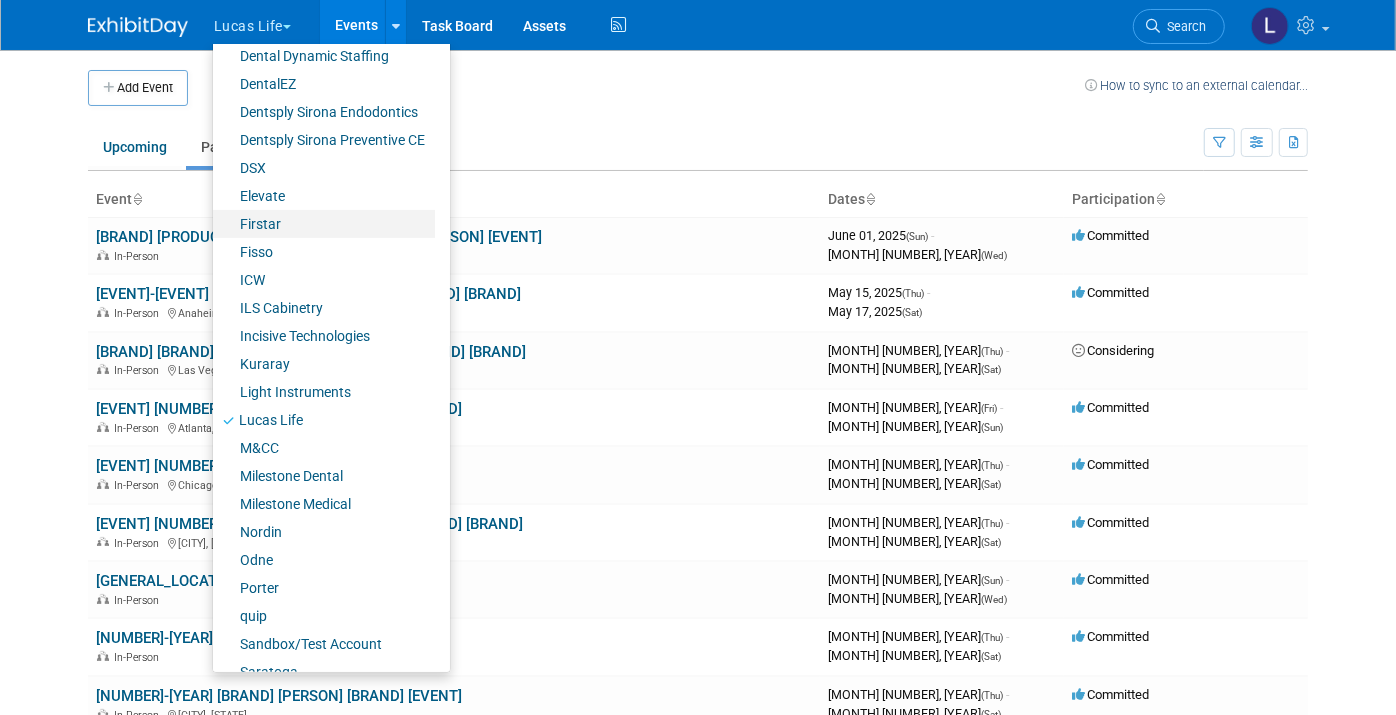 scroll, scrollTop: 333, scrollLeft: 0, axis: vertical 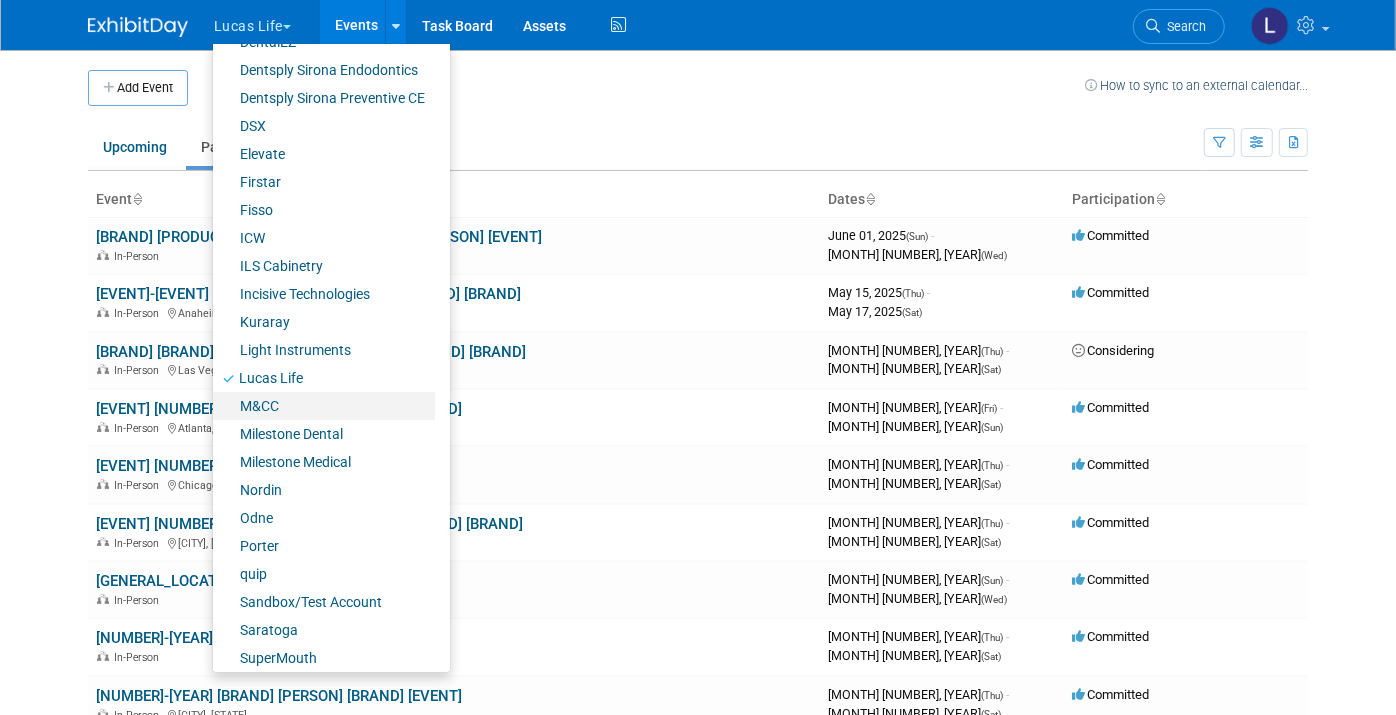 click on "M&CC" at bounding box center [324, 406] 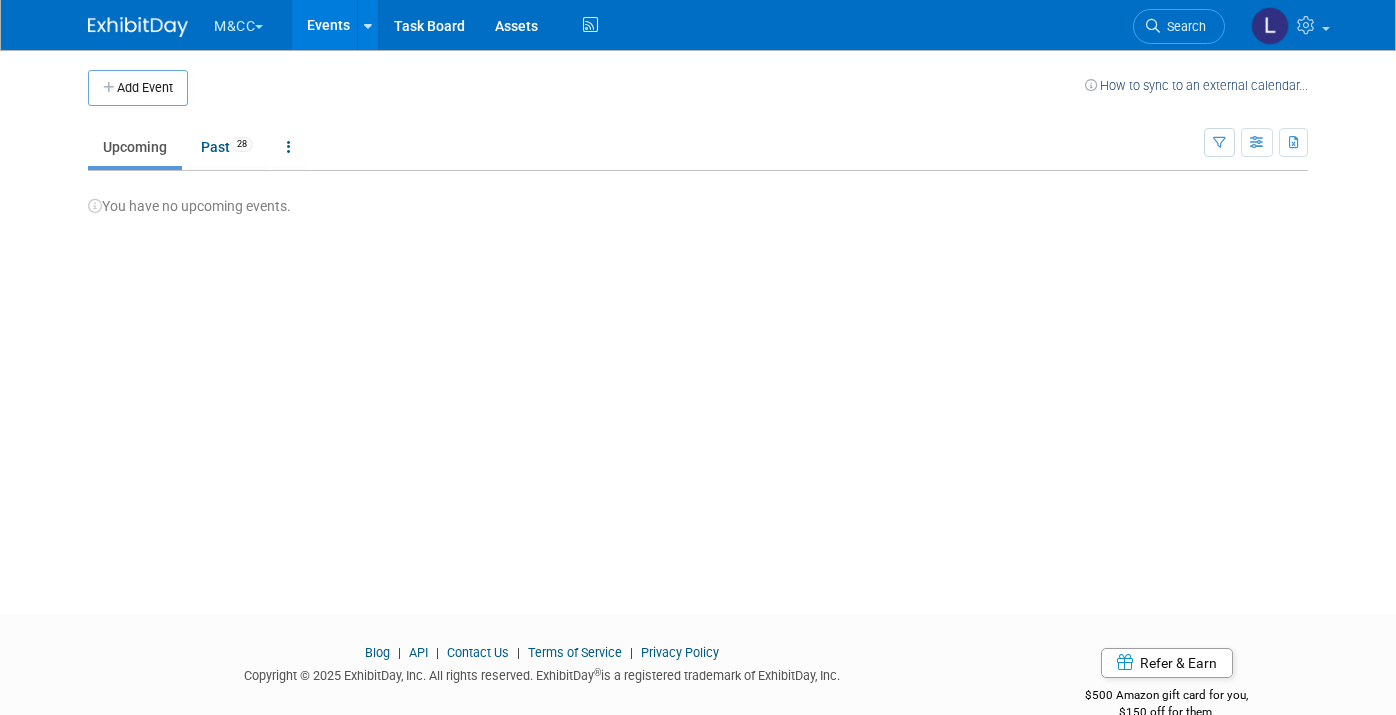 scroll, scrollTop: 0, scrollLeft: 0, axis: both 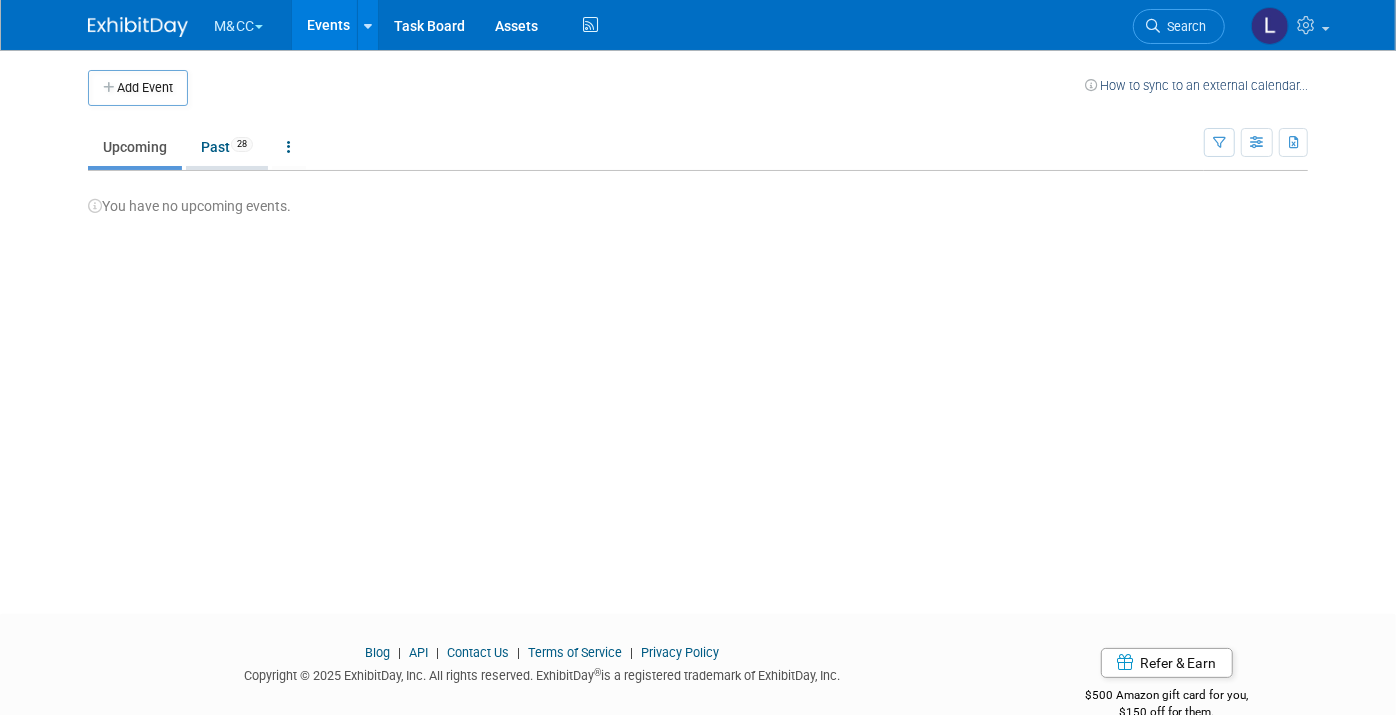 click on "Past
28" at bounding box center (227, 147) 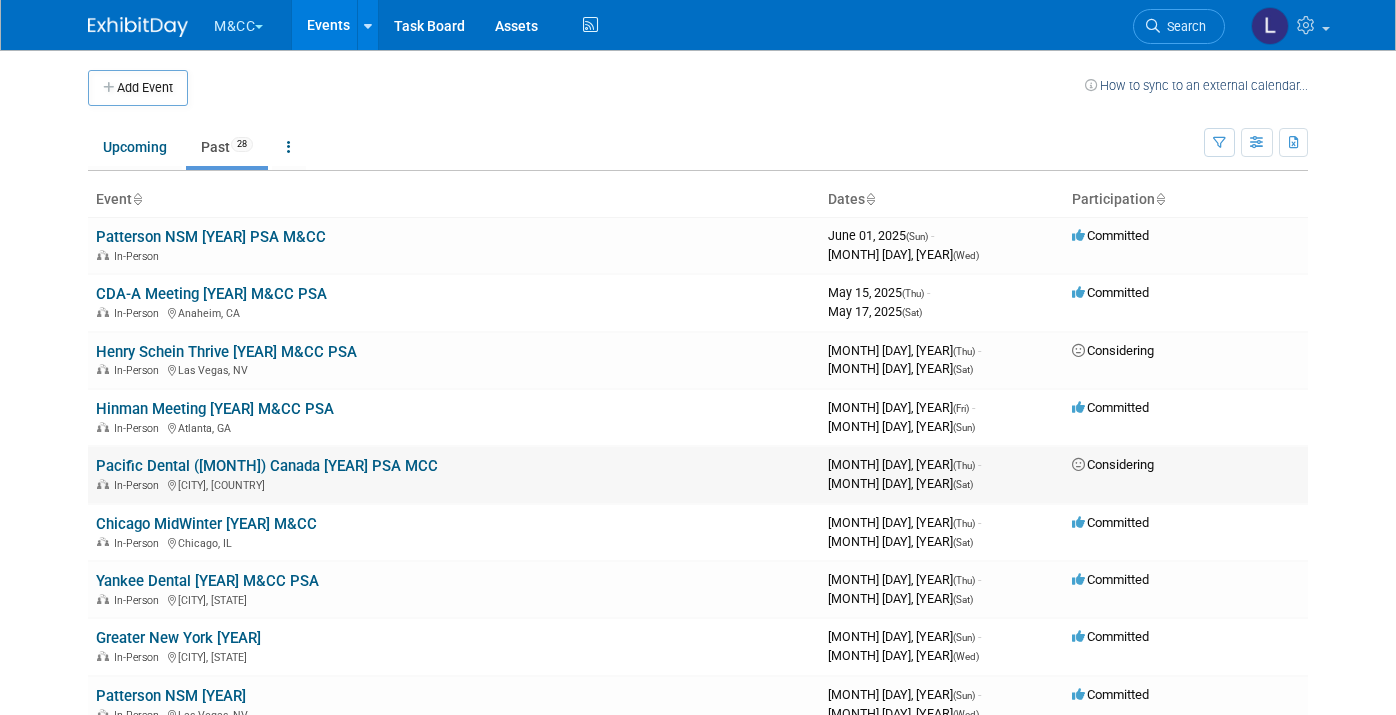 scroll, scrollTop: 0, scrollLeft: 0, axis: both 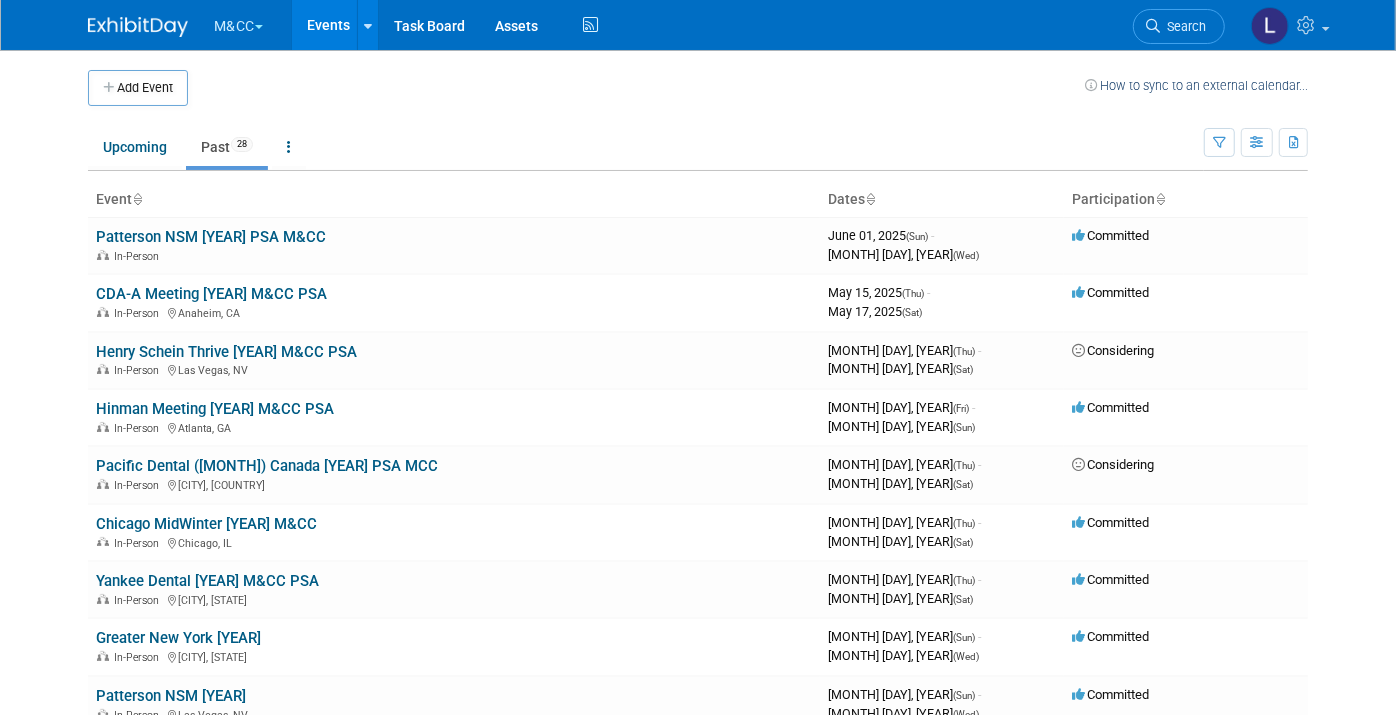 click on "M&CC" at bounding box center (250, 22) 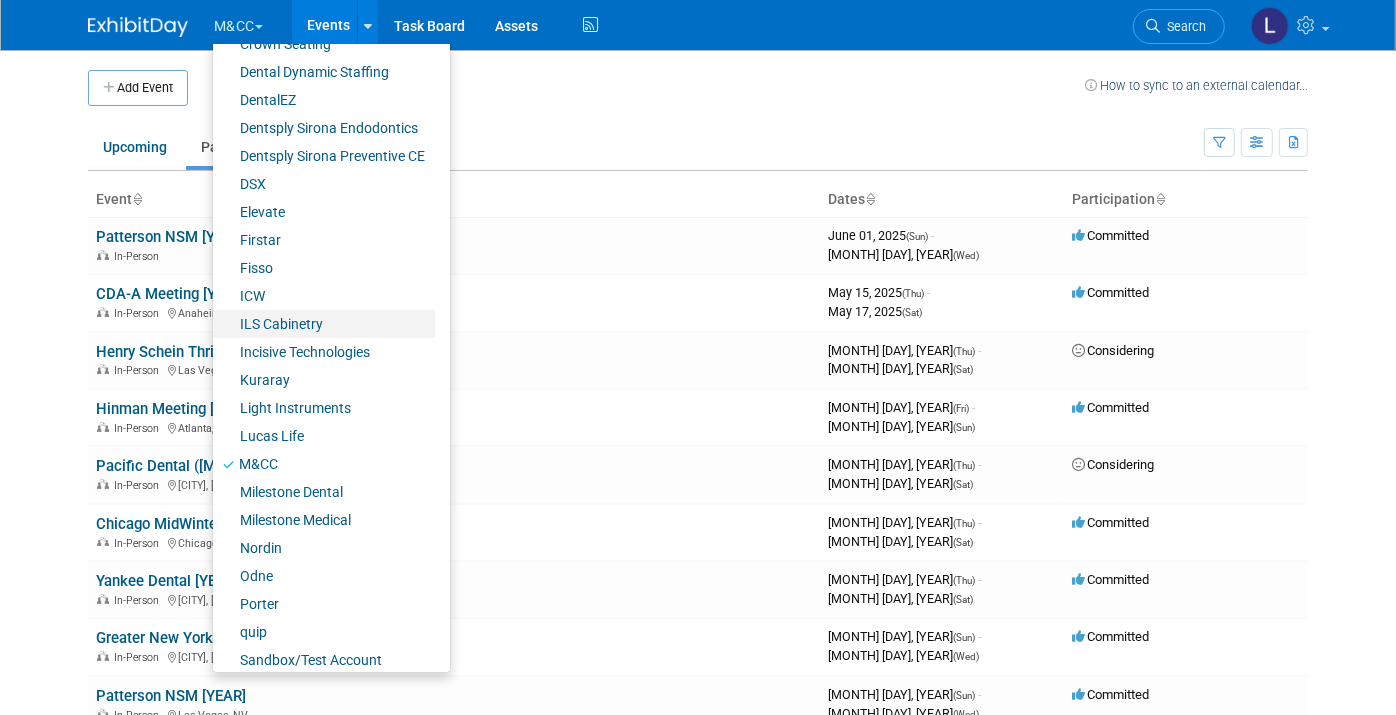 scroll, scrollTop: 394, scrollLeft: 0, axis: vertical 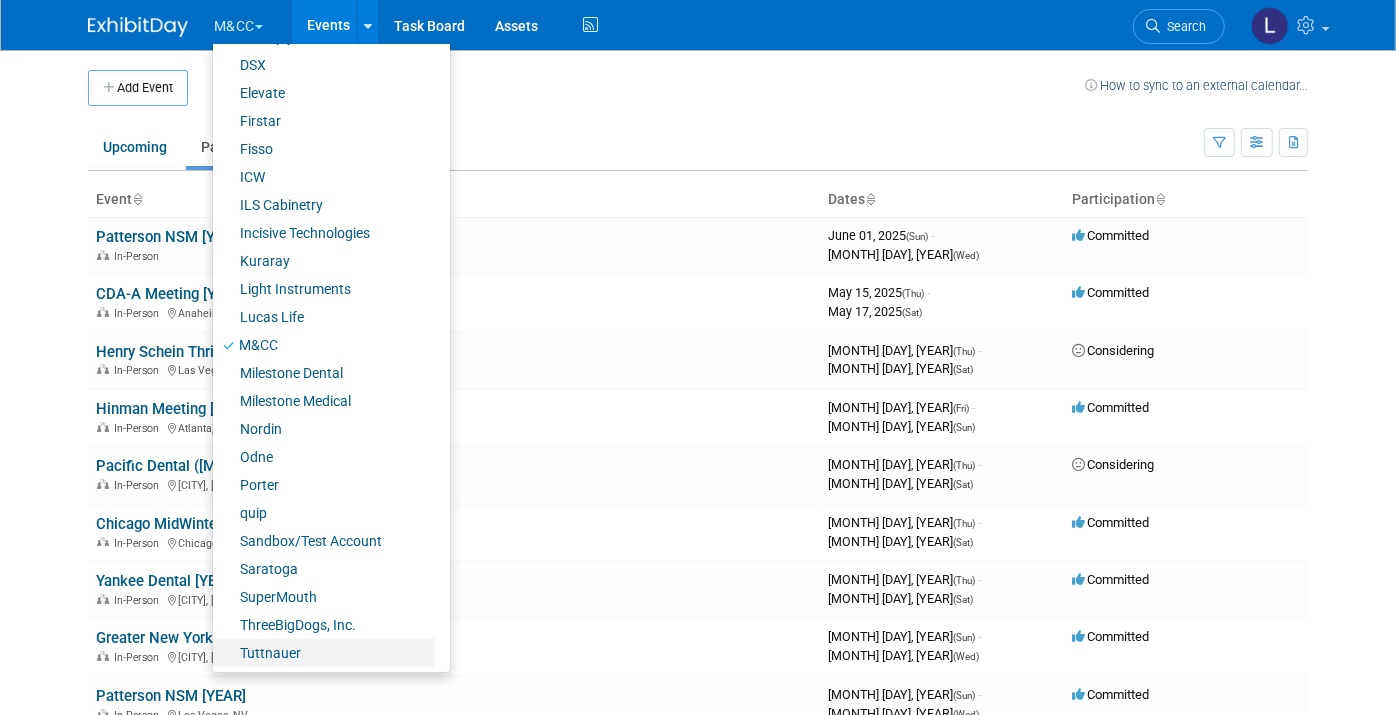 click on "Tuttnauer" at bounding box center [324, 653] 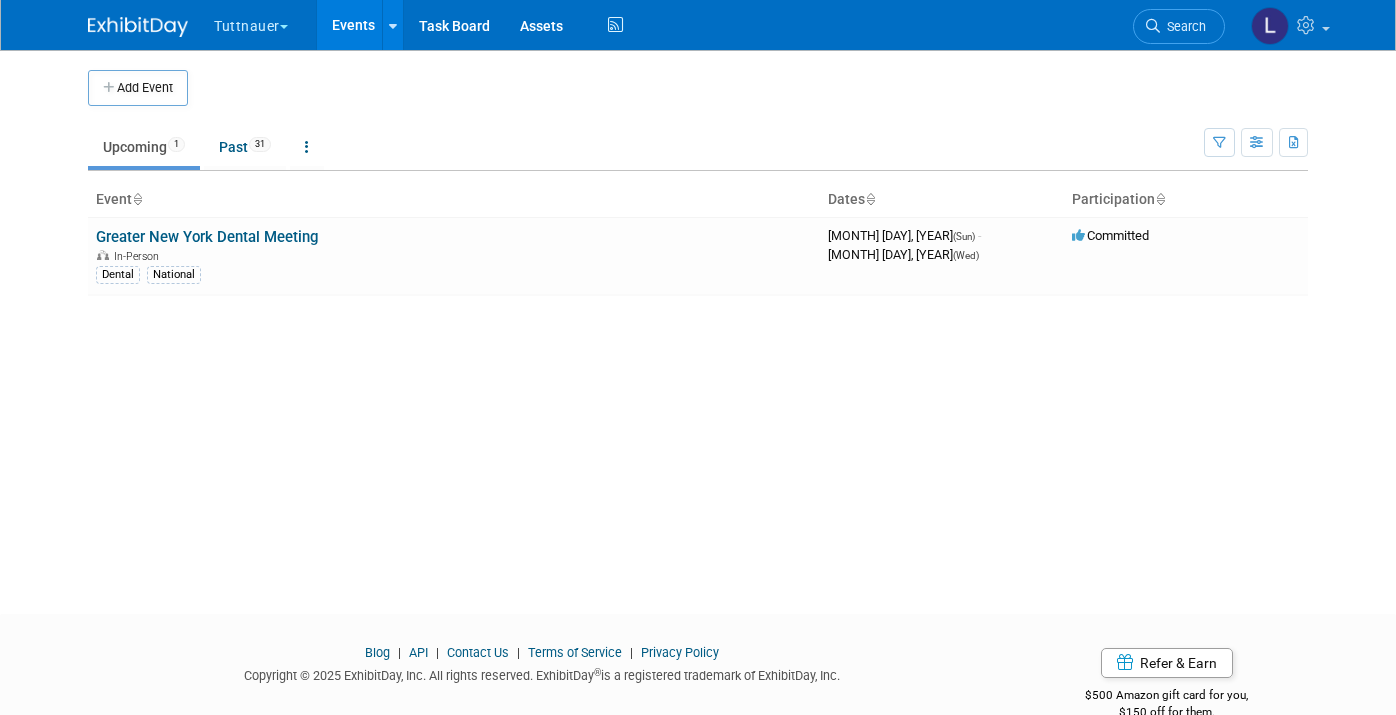 scroll, scrollTop: 0, scrollLeft: 0, axis: both 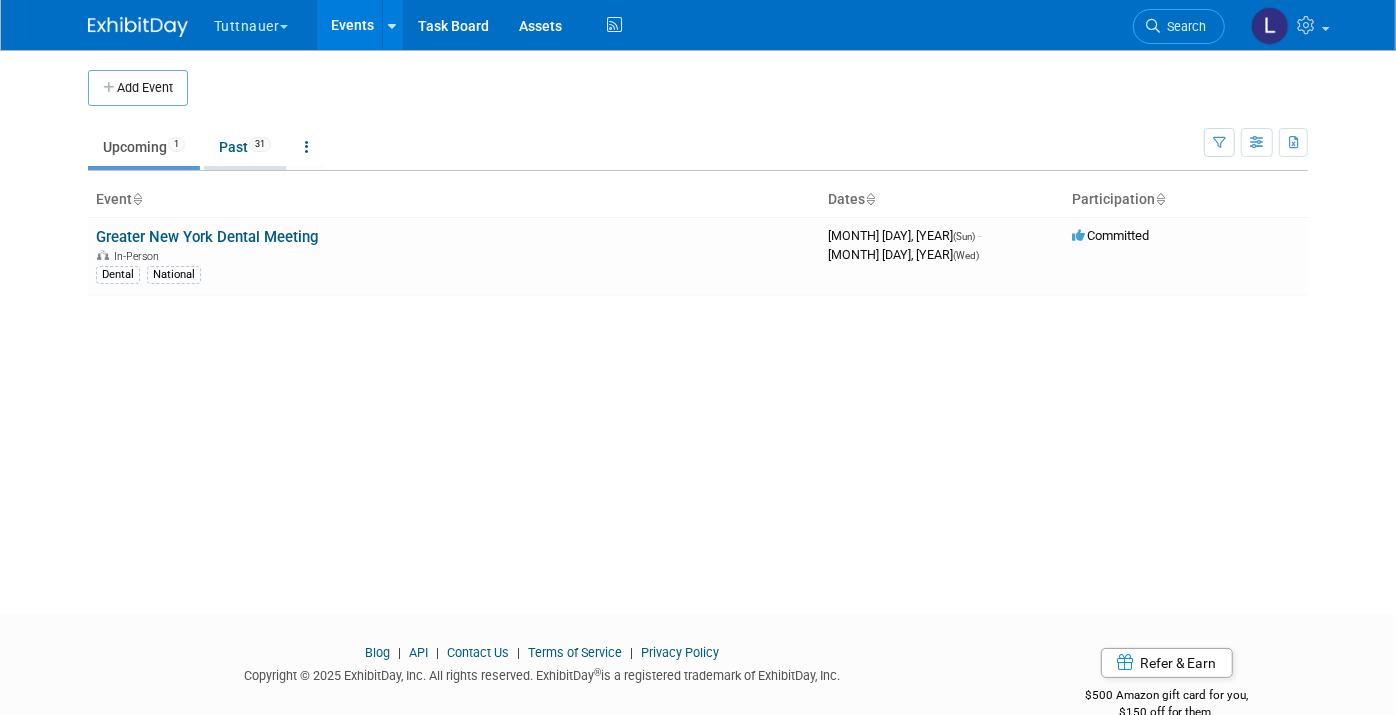 click on "Past
31" at bounding box center [245, 147] 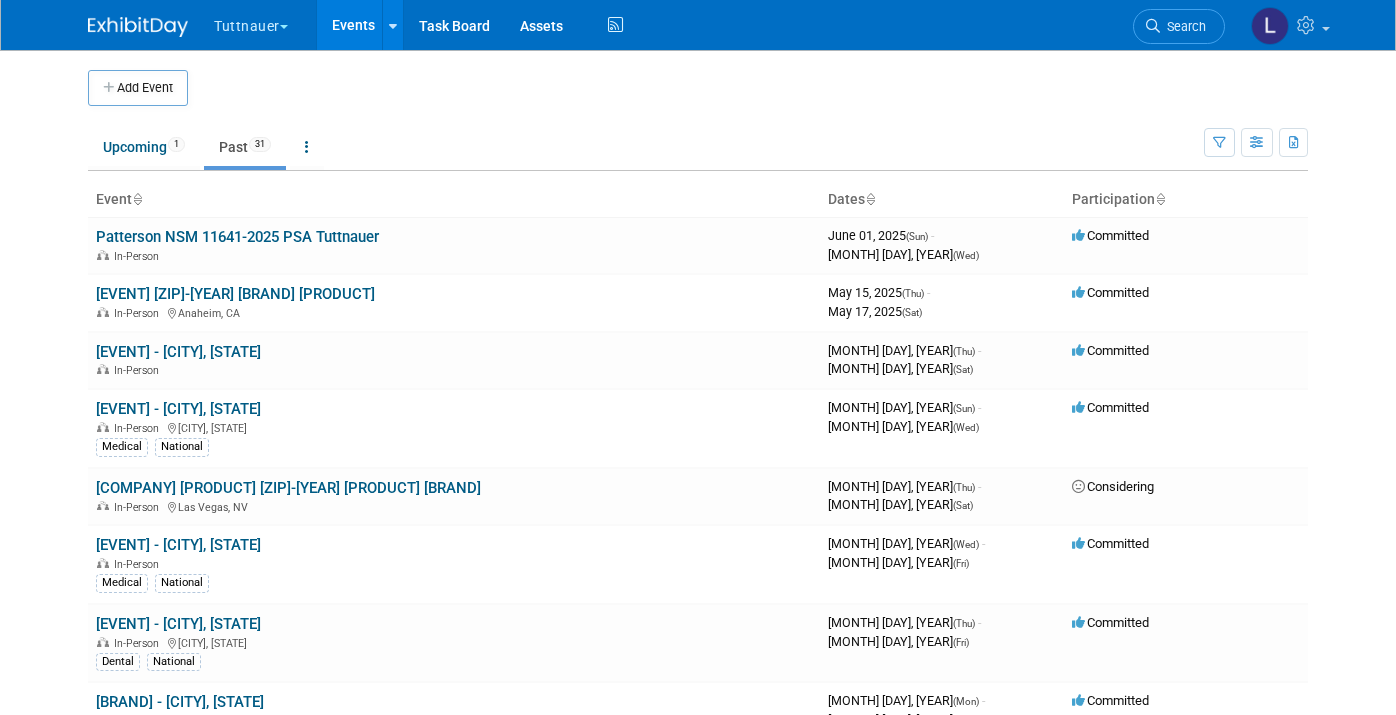 scroll, scrollTop: 0, scrollLeft: 0, axis: both 